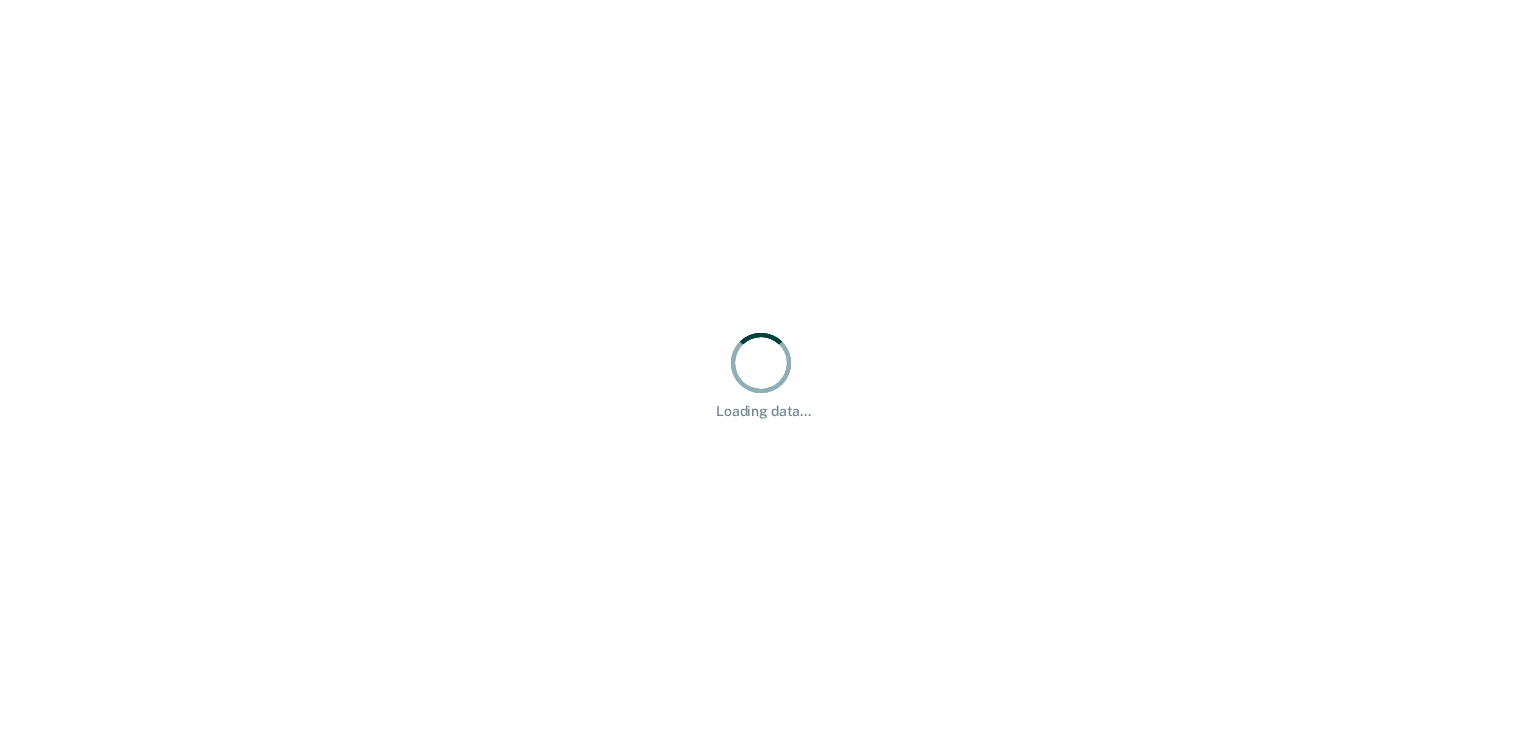 scroll, scrollTop: 0, scrollLeft: 0, axis: both 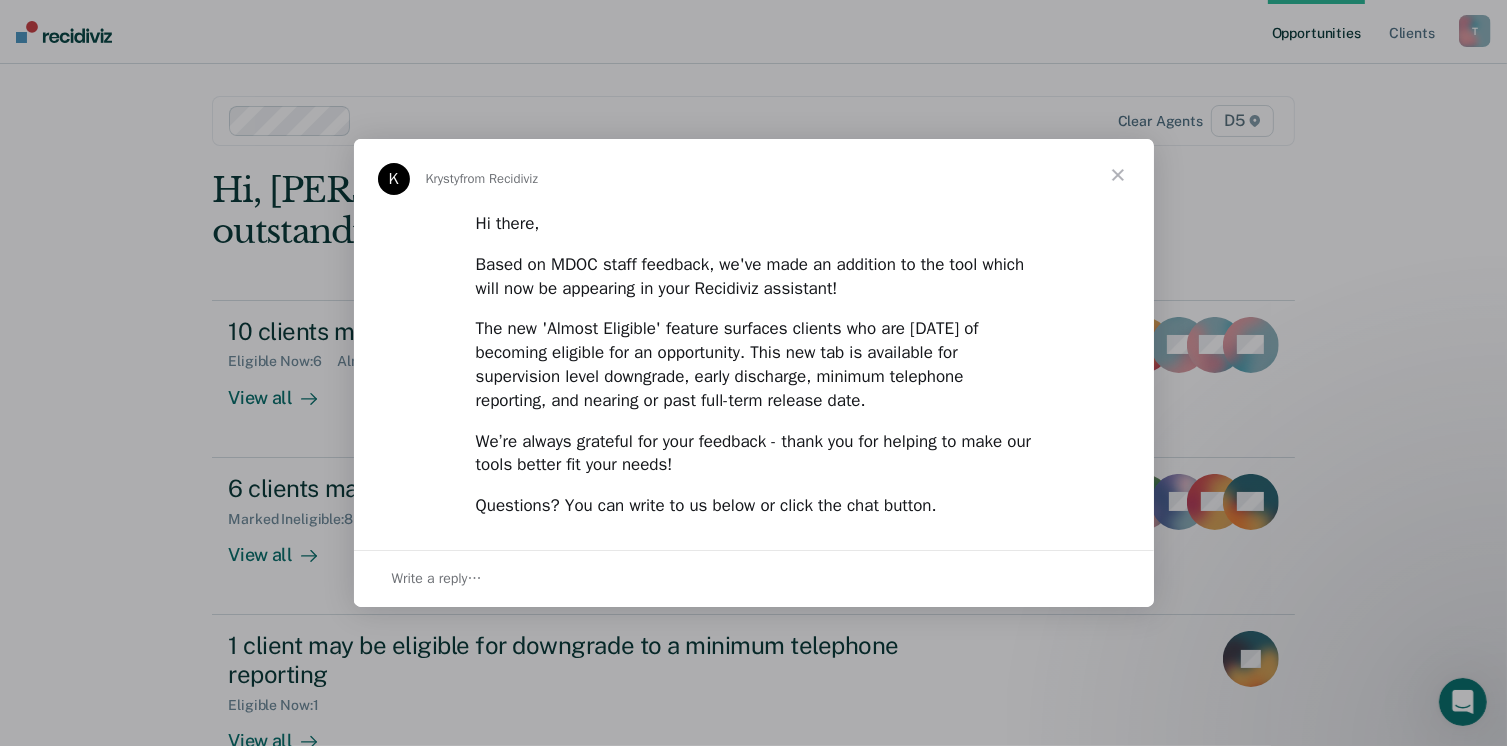 click at bounding box center [1118, 175] 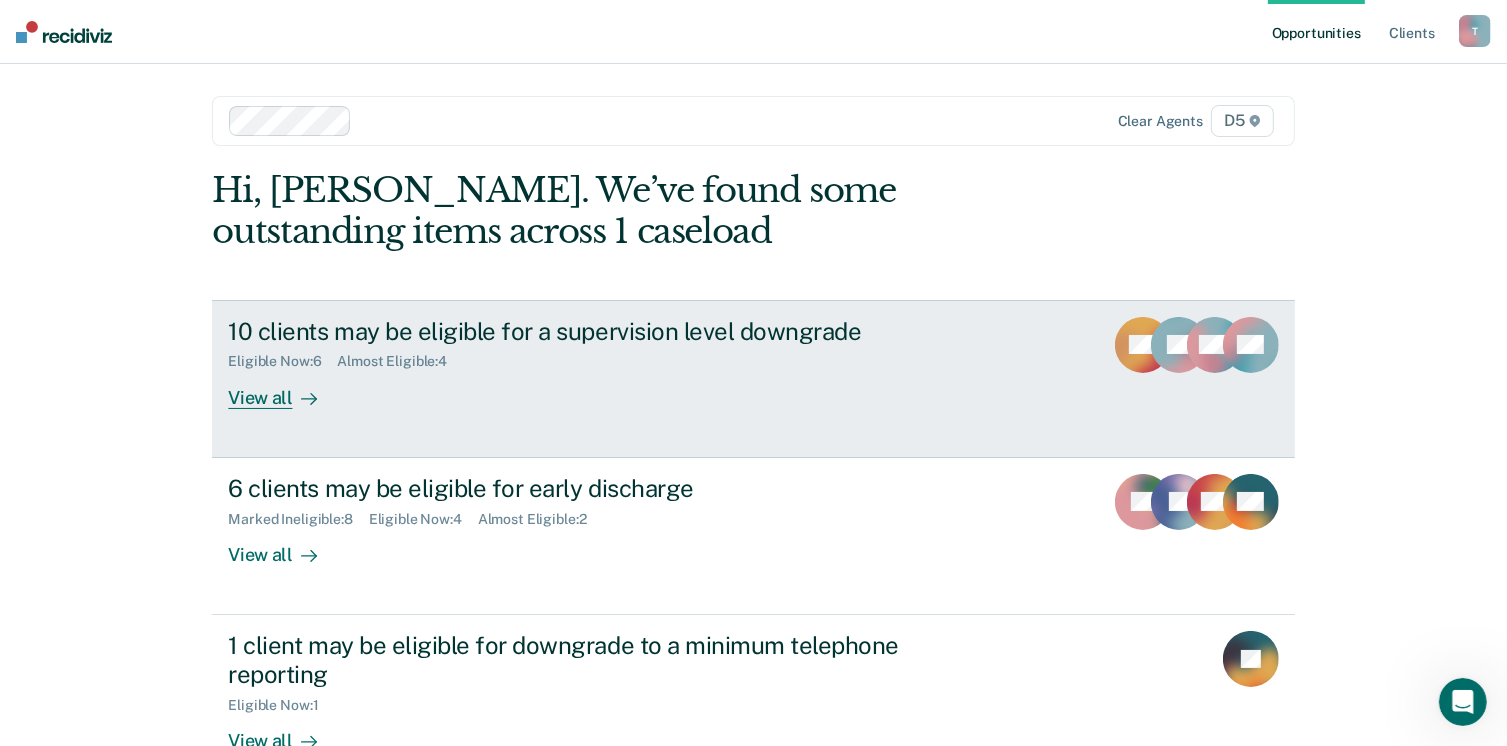 click on "10 clients may be eligible for a supervision level downgrade" at bounding box center (579, 331) 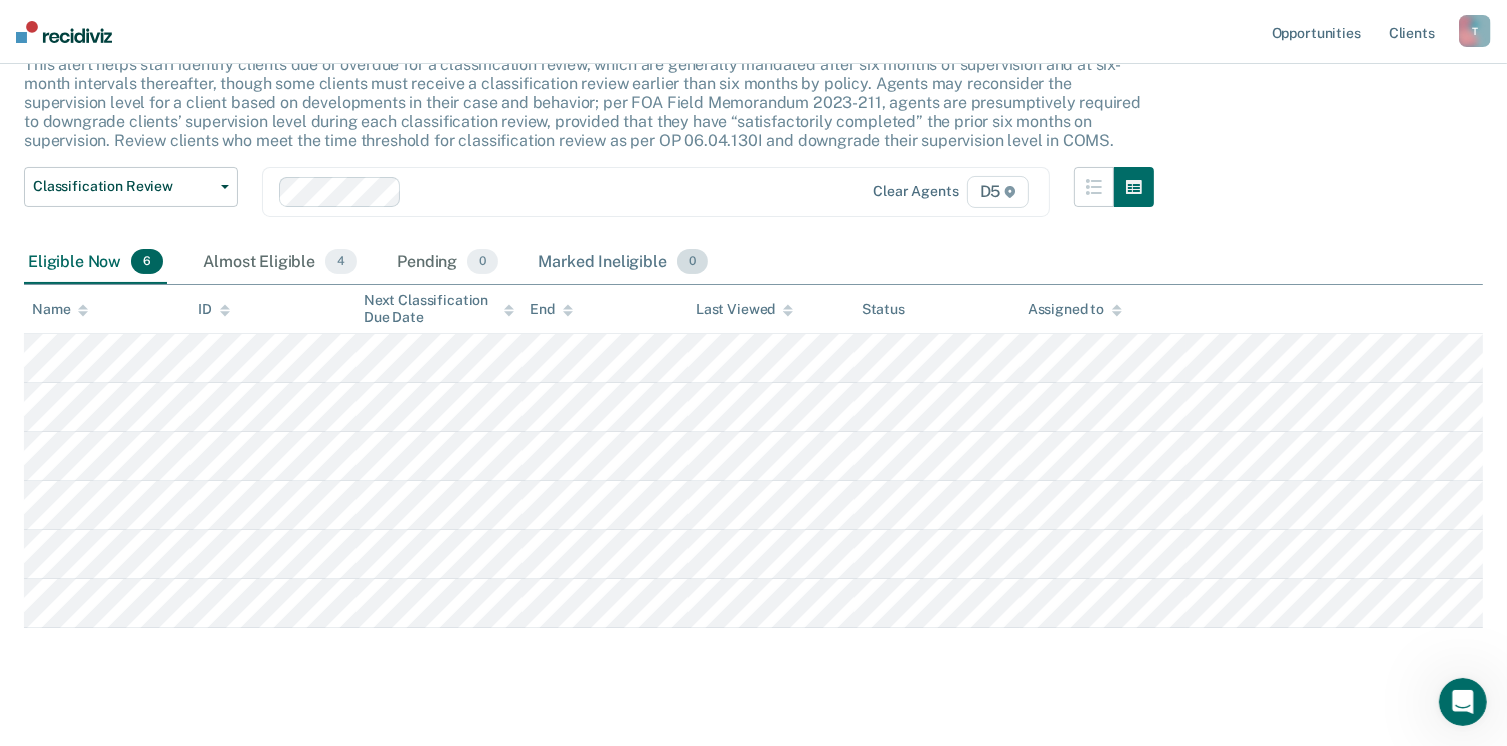 scroll, scrollTop: 164, scrollLeft: 0, axis: vertical 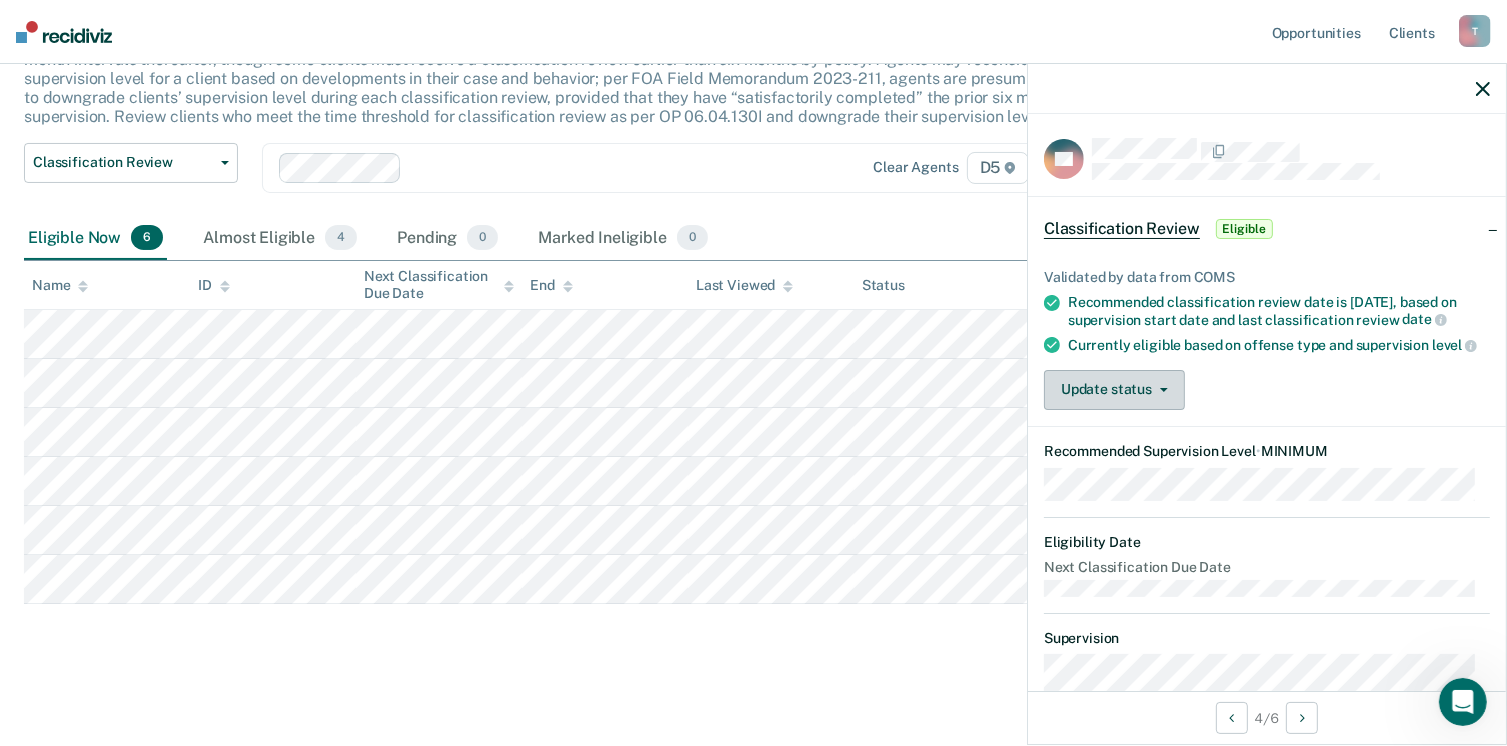 click on "Update status" at bounding box center (1114, 390) 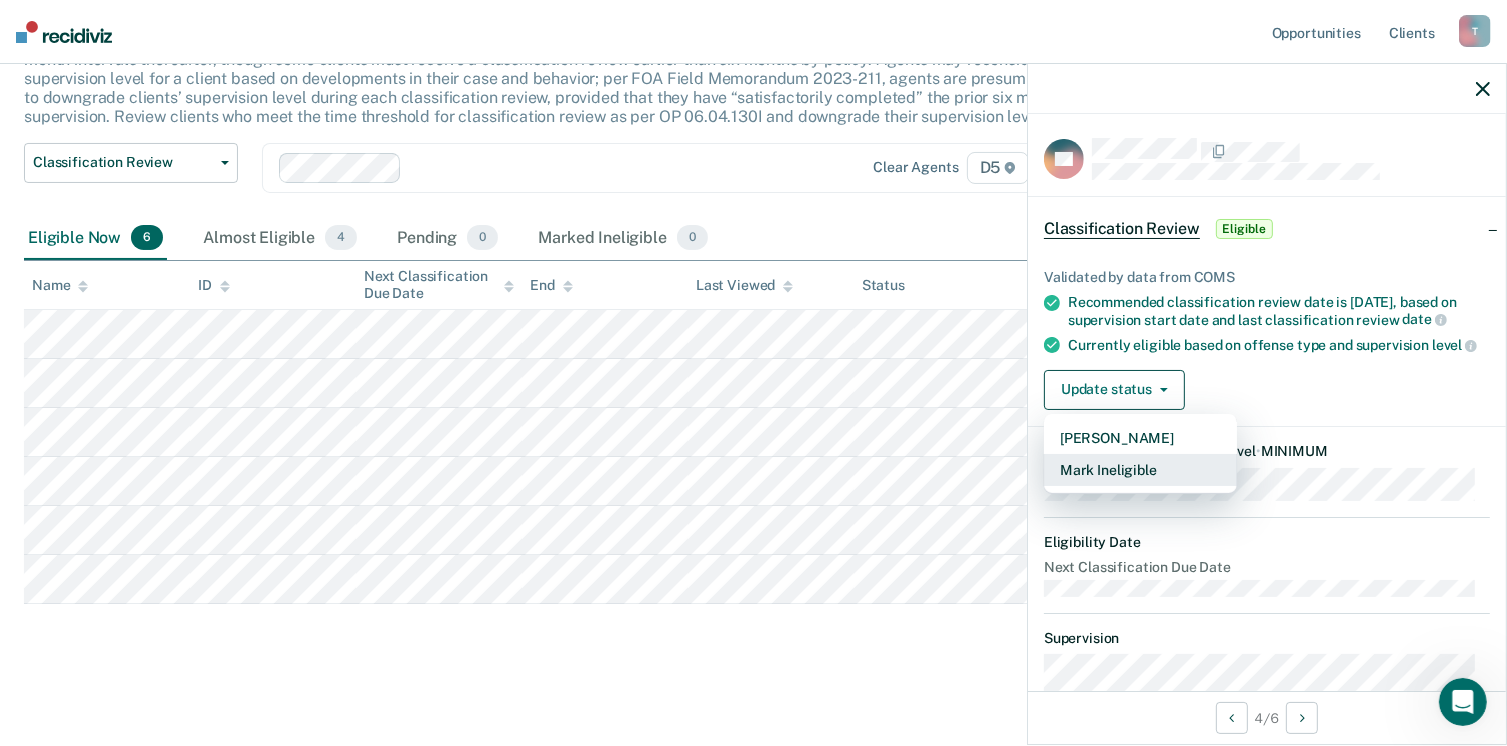 click on "Mark Ineligible" at bounding box center (1140, 470) 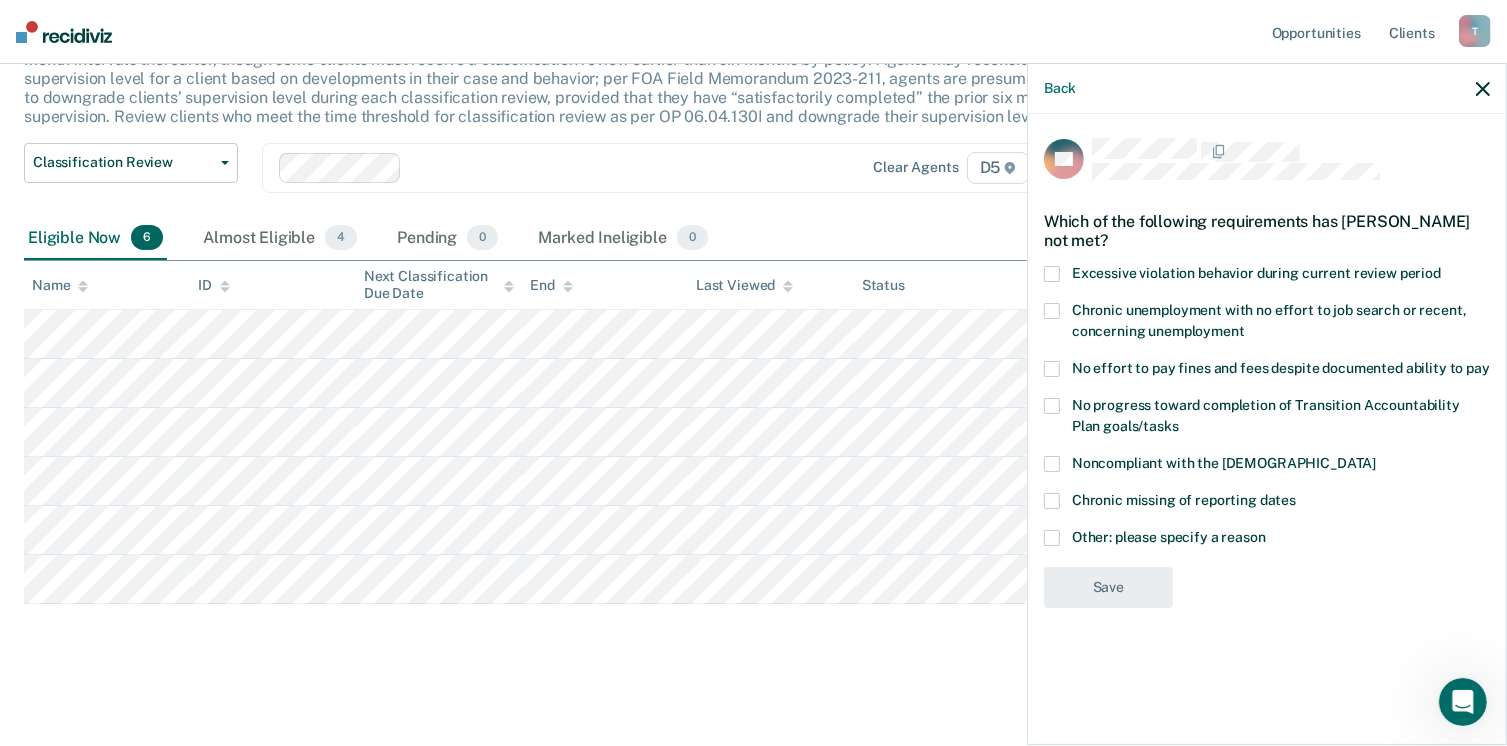 click at bounding box center [1052, 538] 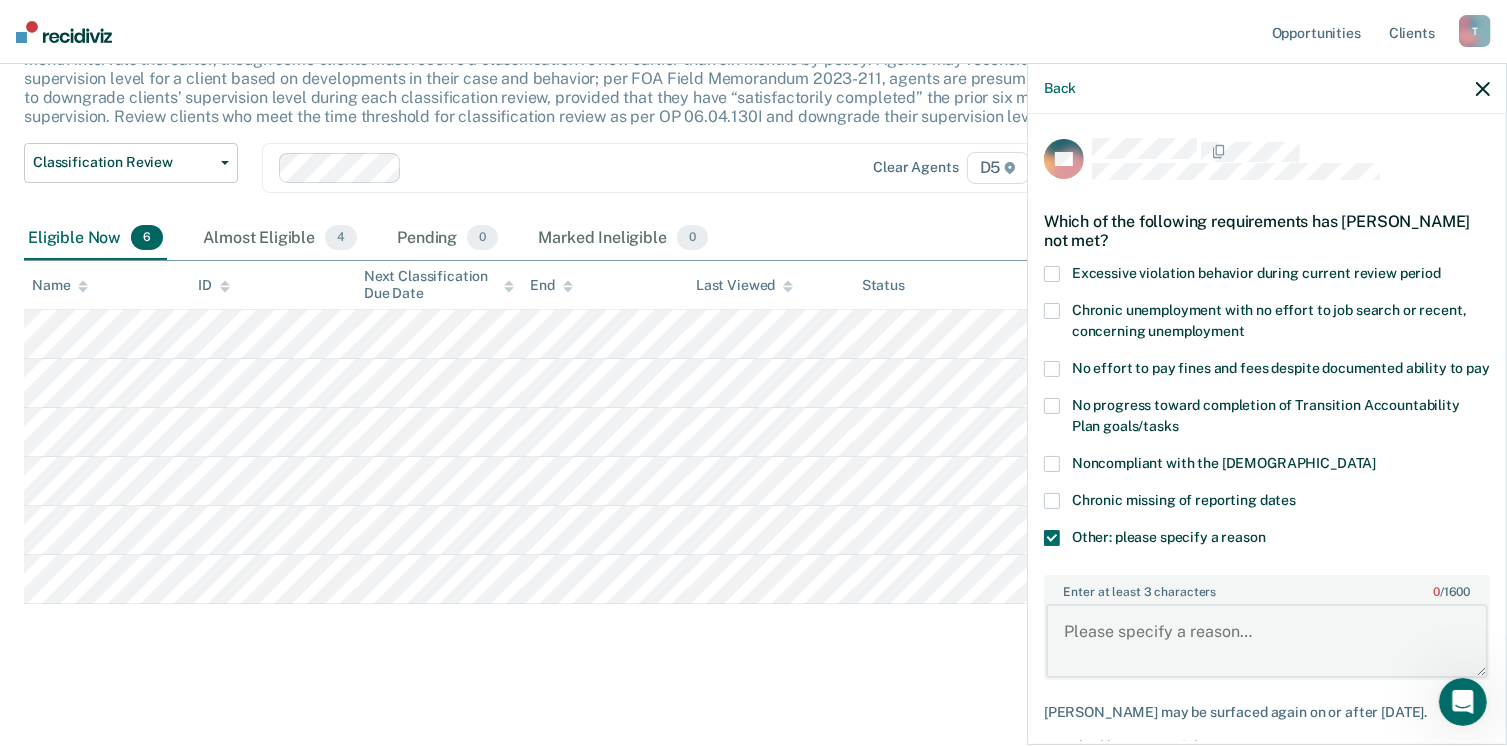 click on "Enter at least 3 characters 0  /  1600" at bounding box center (1267, 641) 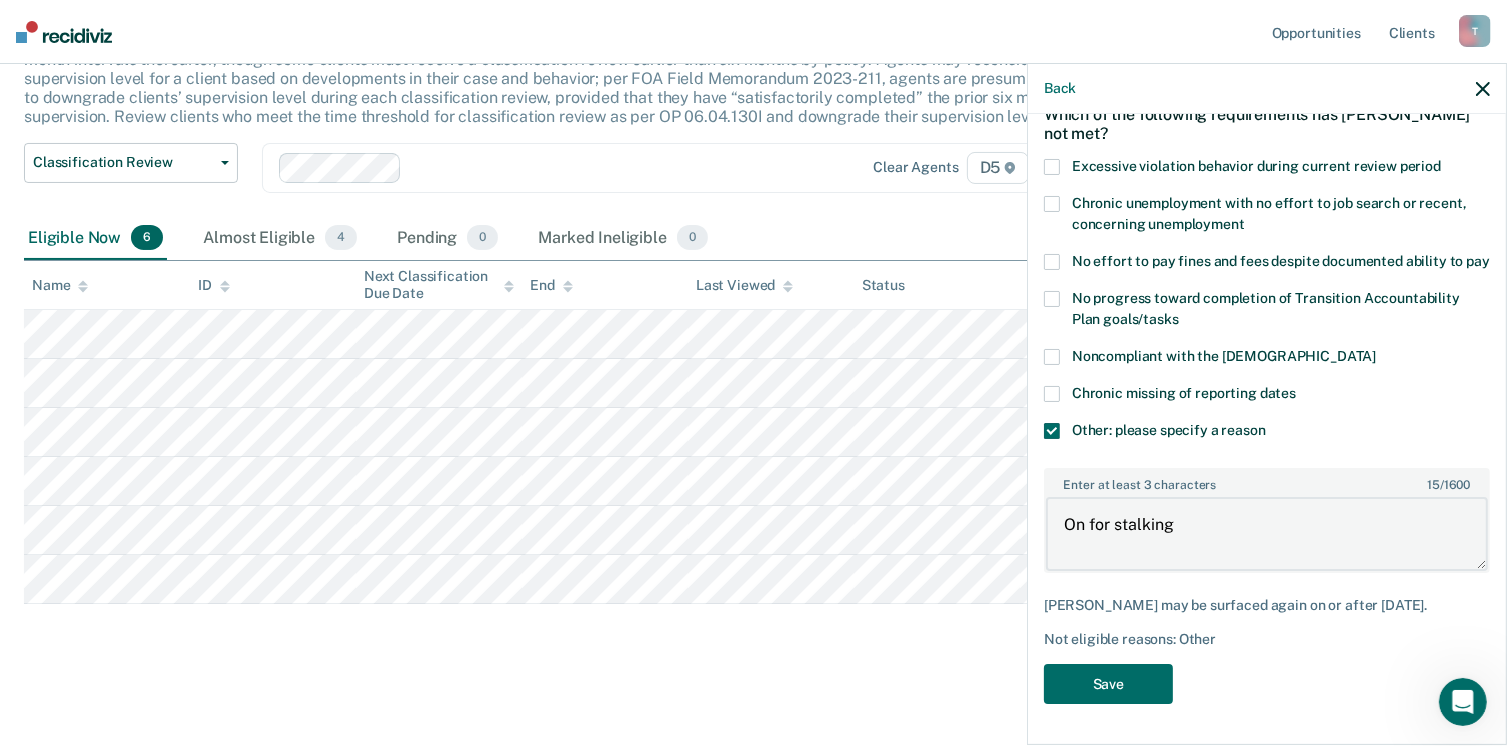 scroll, scrollTop: 123, scrollLeft: 0, axis: vertical 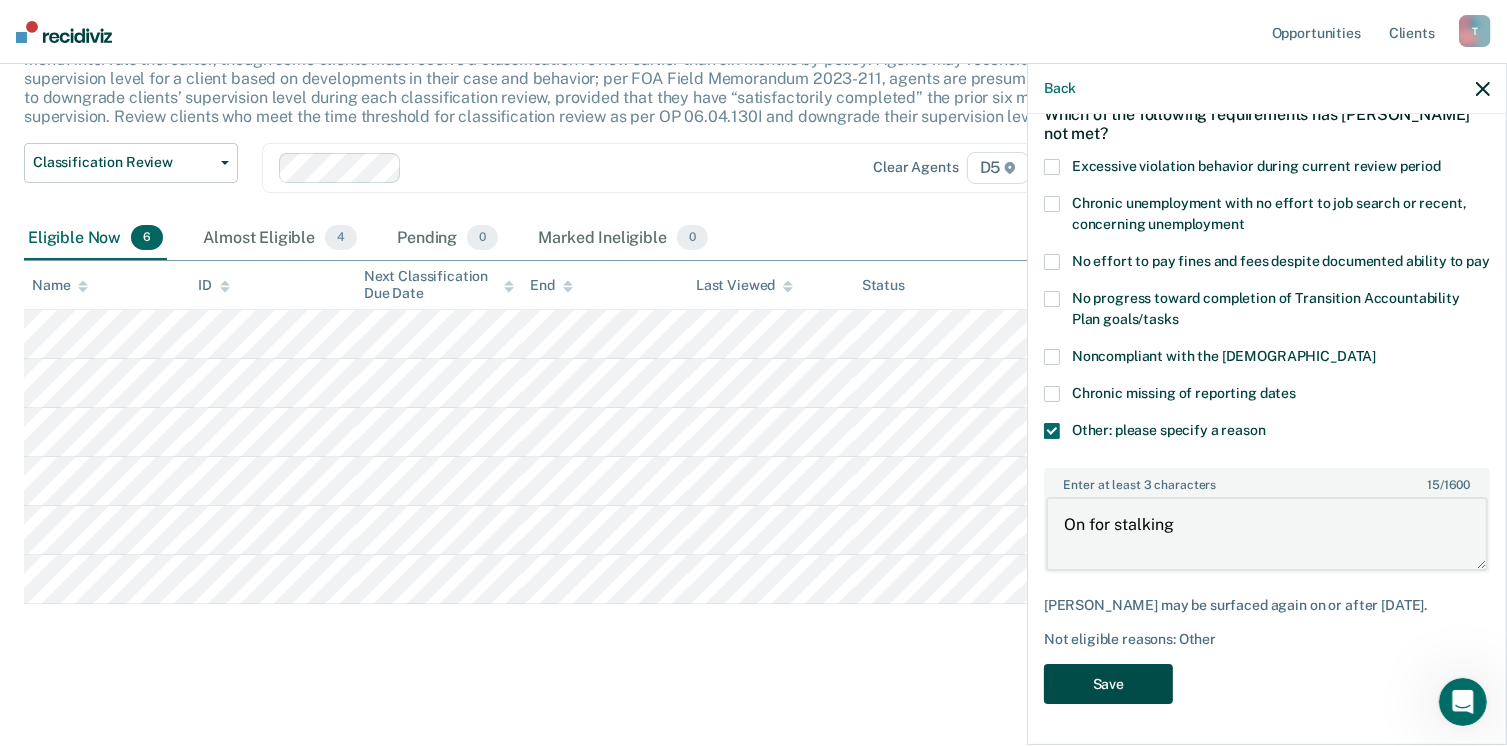 type on "On for stalking" 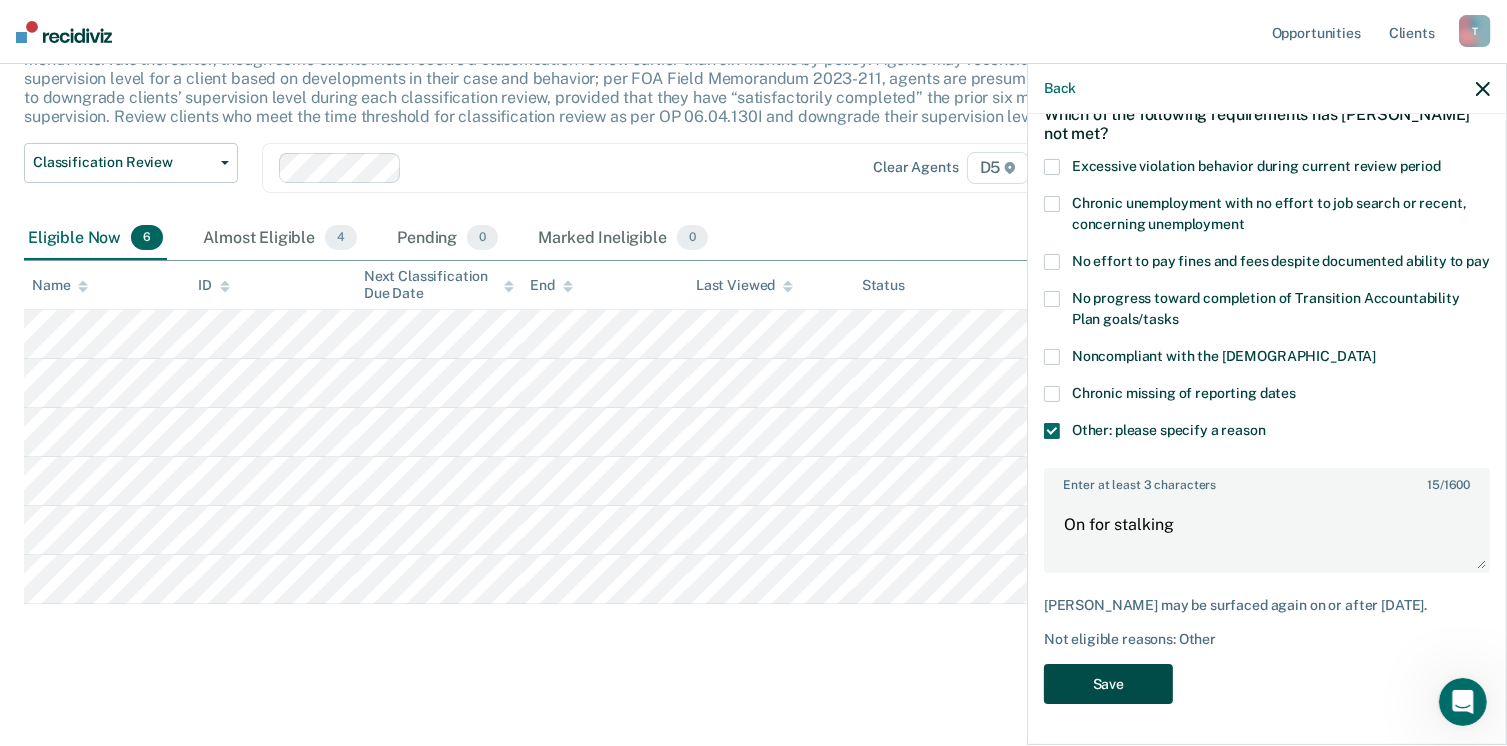 click on "Save" at bounding box center (1108, 684) 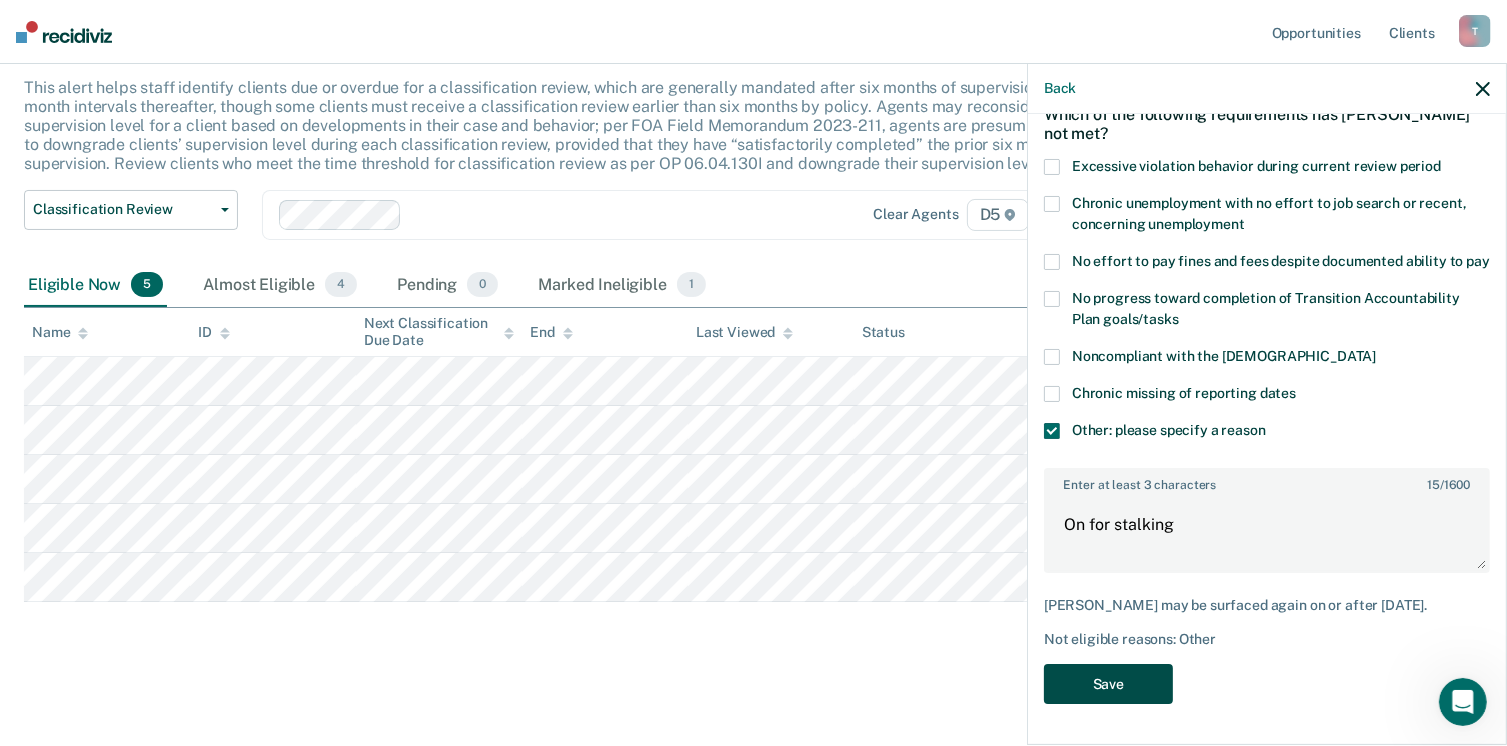 scroll, scrollTop: 115, scrollLeft: 0, axis: vertical 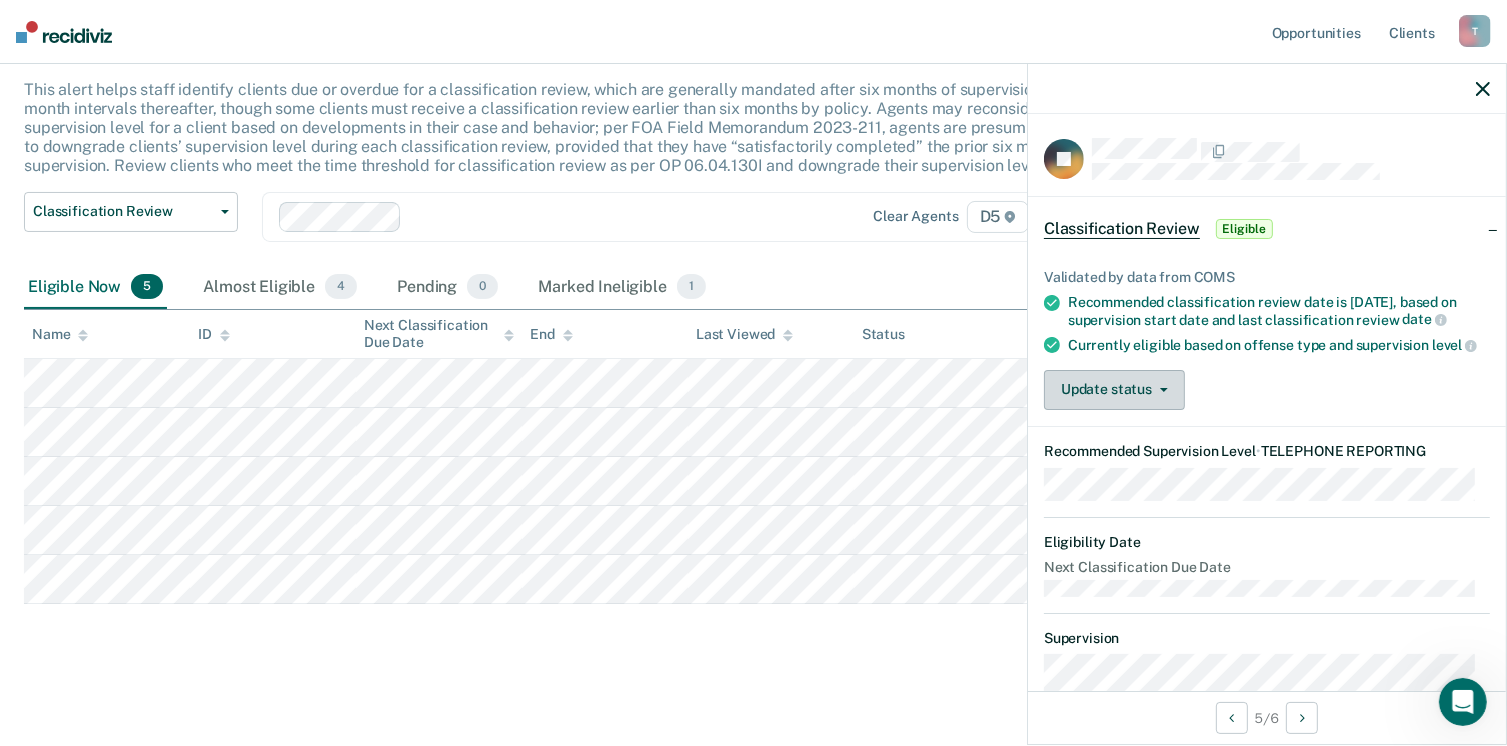 click on "Update status" at bounding box center (1114, 390) 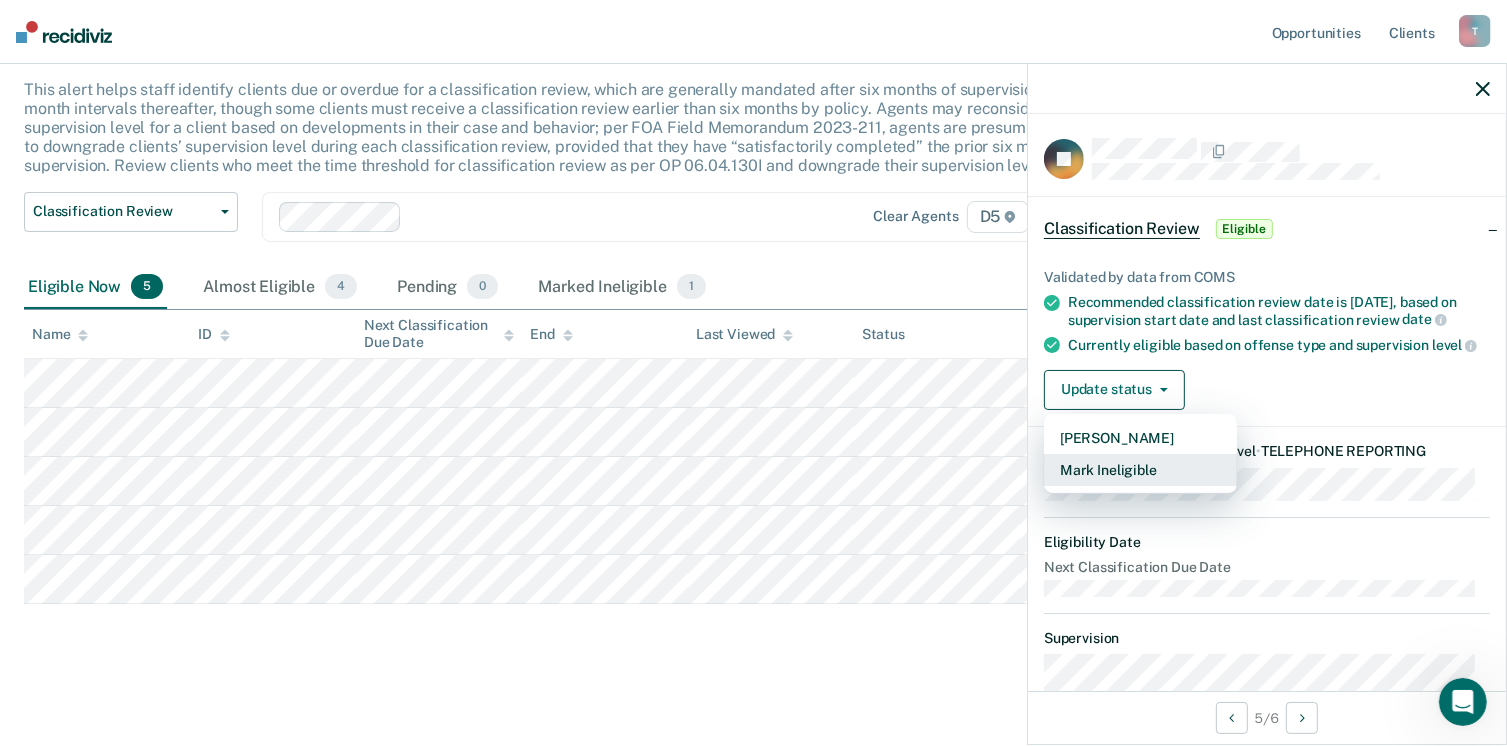 click on "Mark Ineligible" at bounding box center [1140, 470] 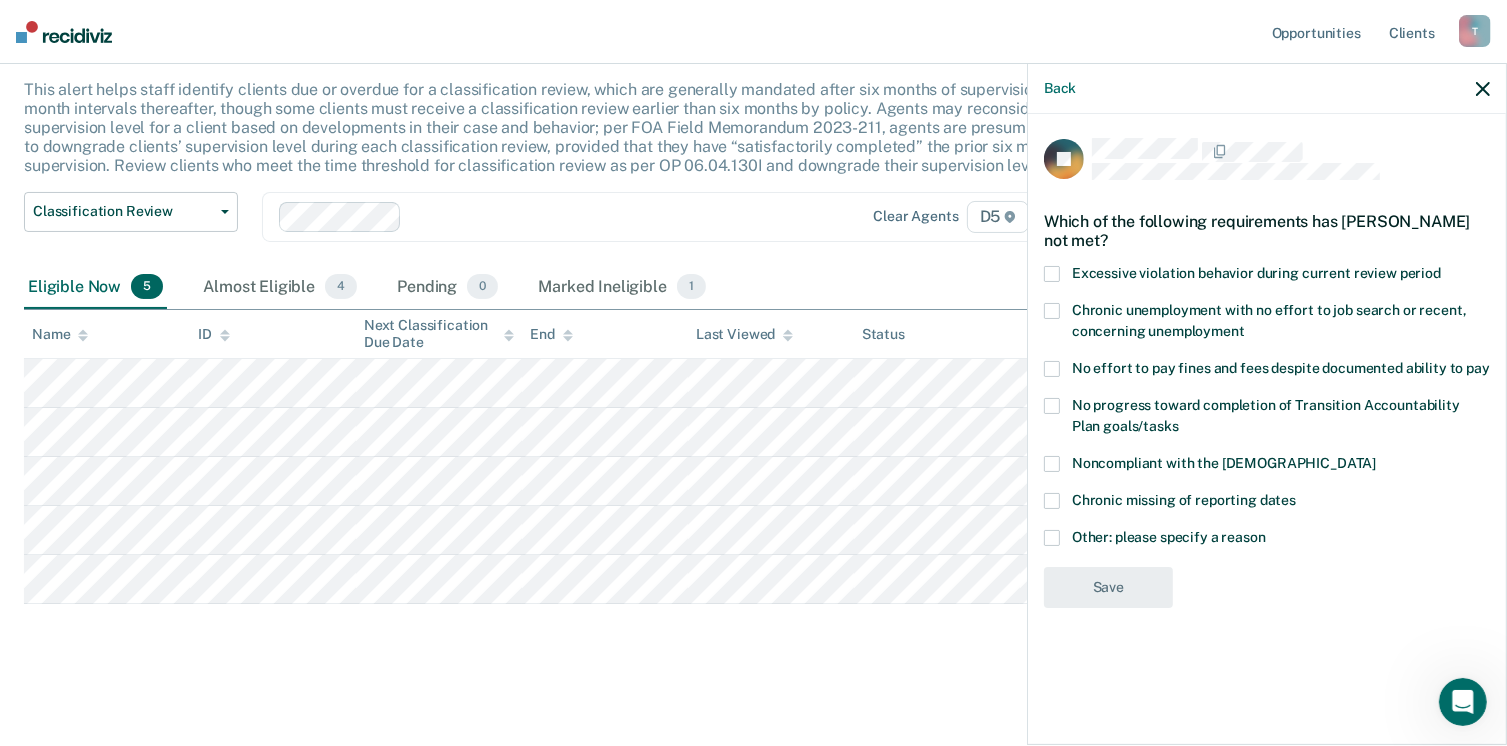 click at bounding box center (1052, 538) 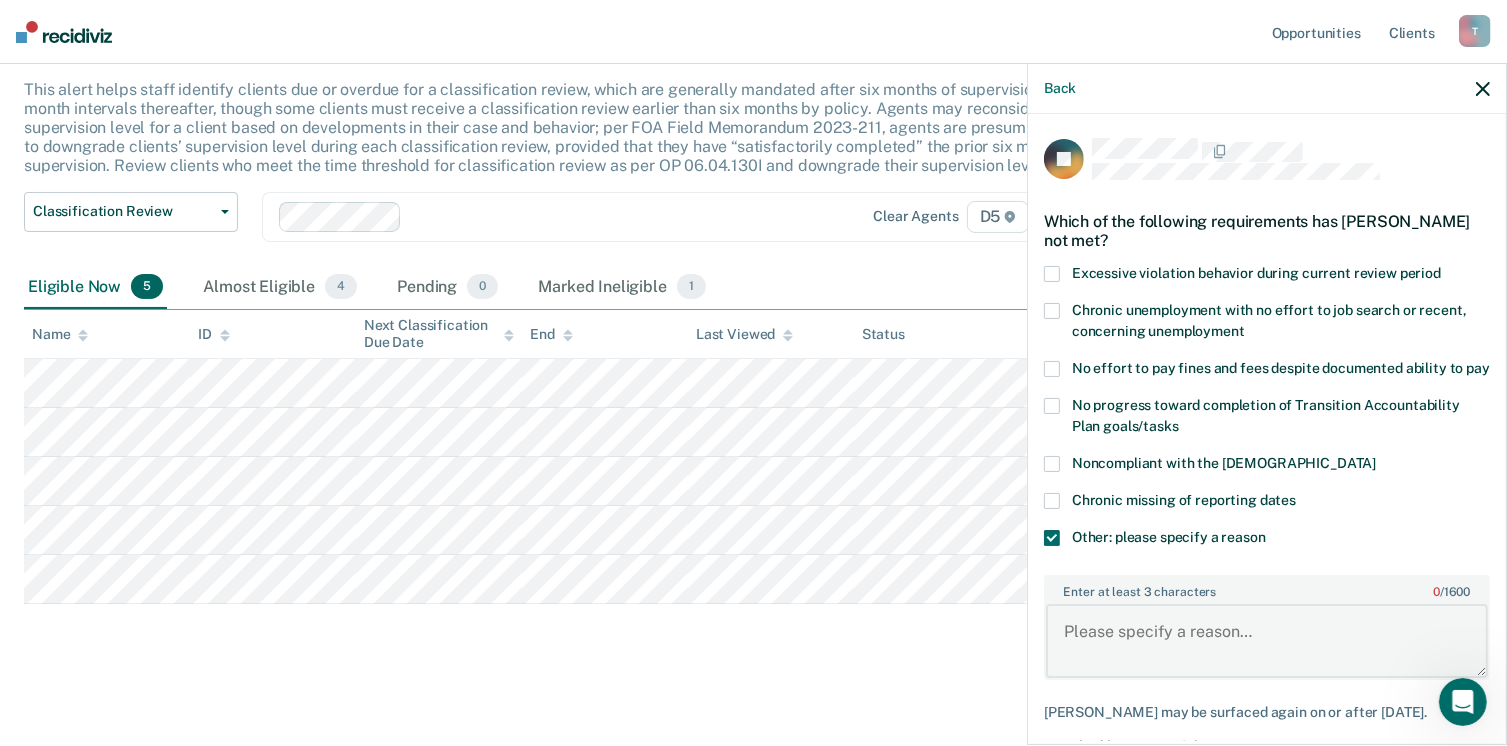 click on "Enter at least 3 characters 0  /  1600" at bounding box center (1267, 641) 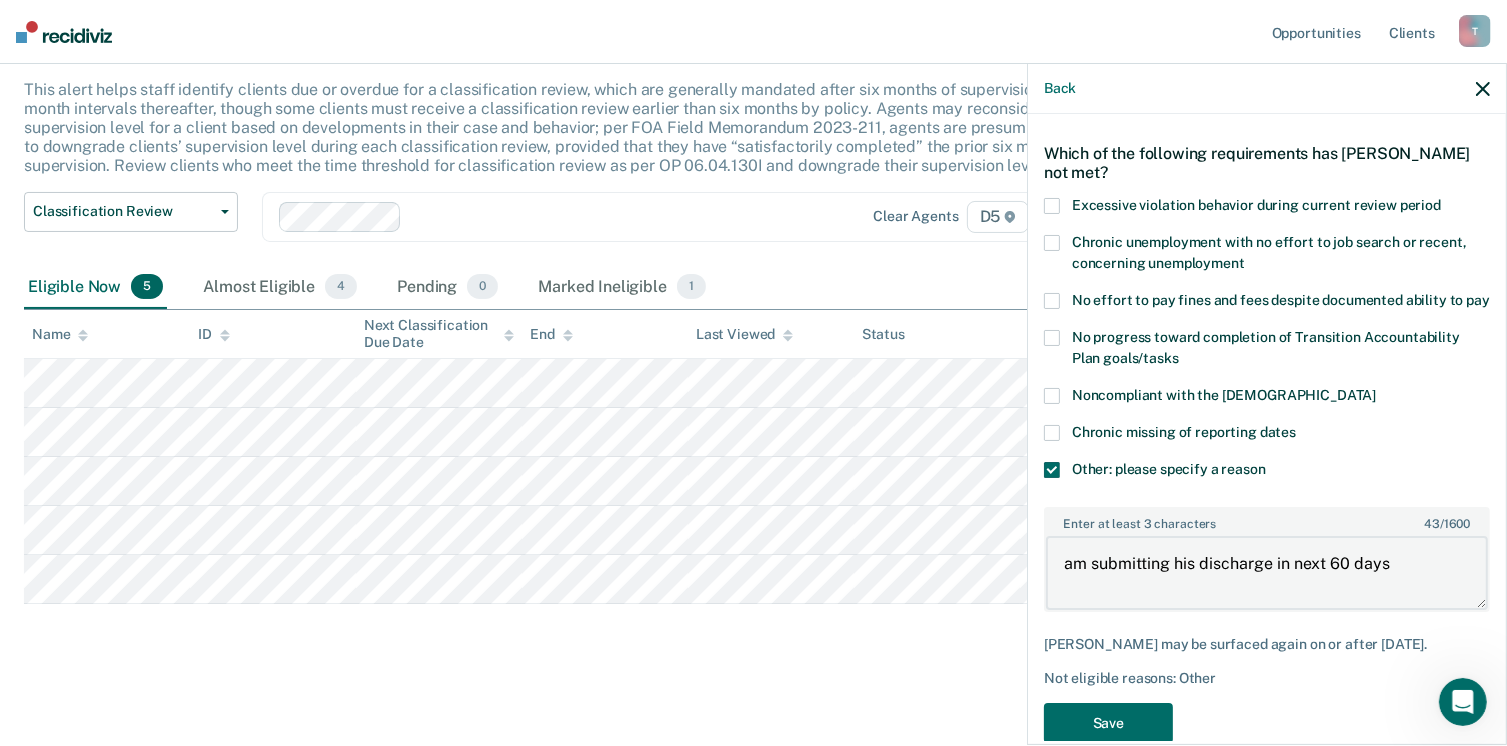 scroll, scrollTop: 123, scrollLeft: 0, axis: vertical 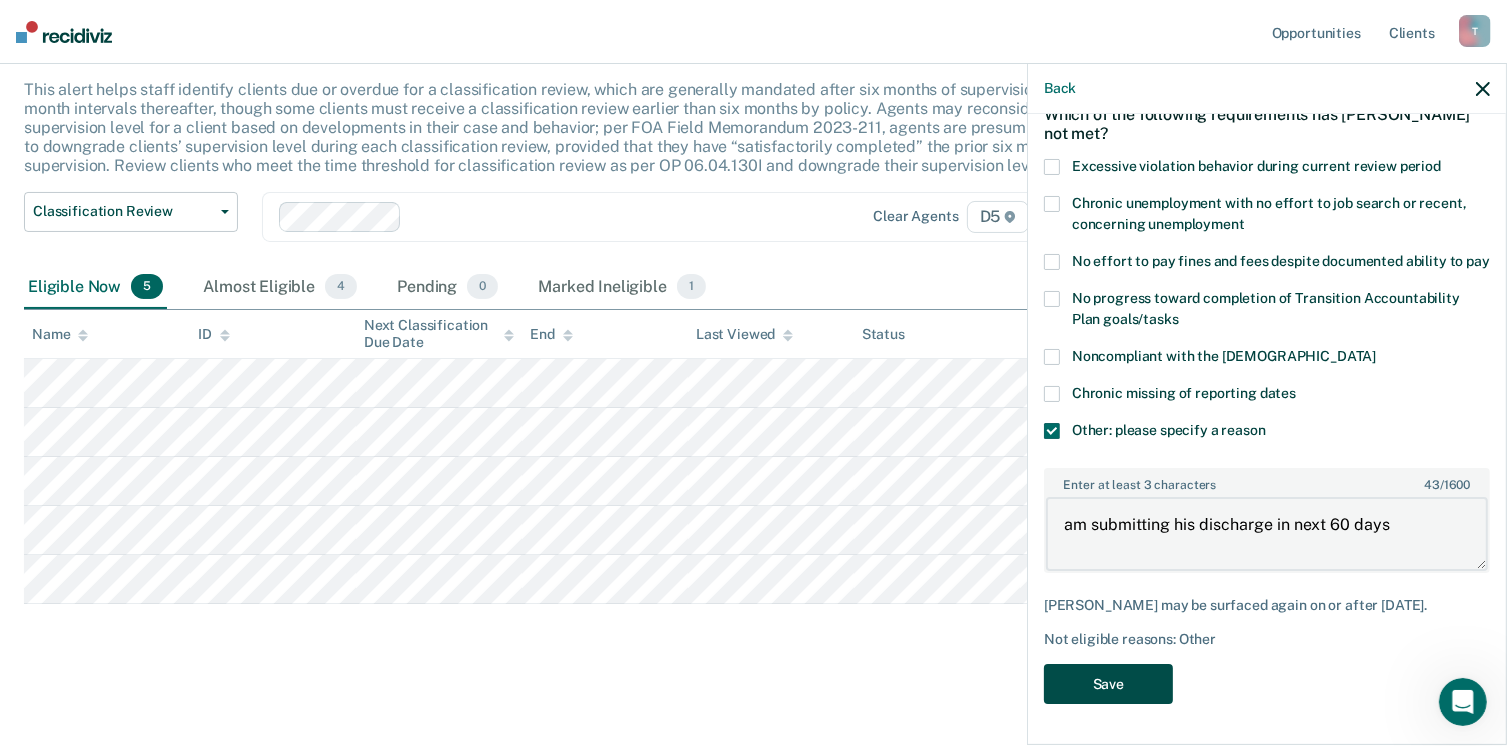 type on "am submitting his discharge in next 60 days" 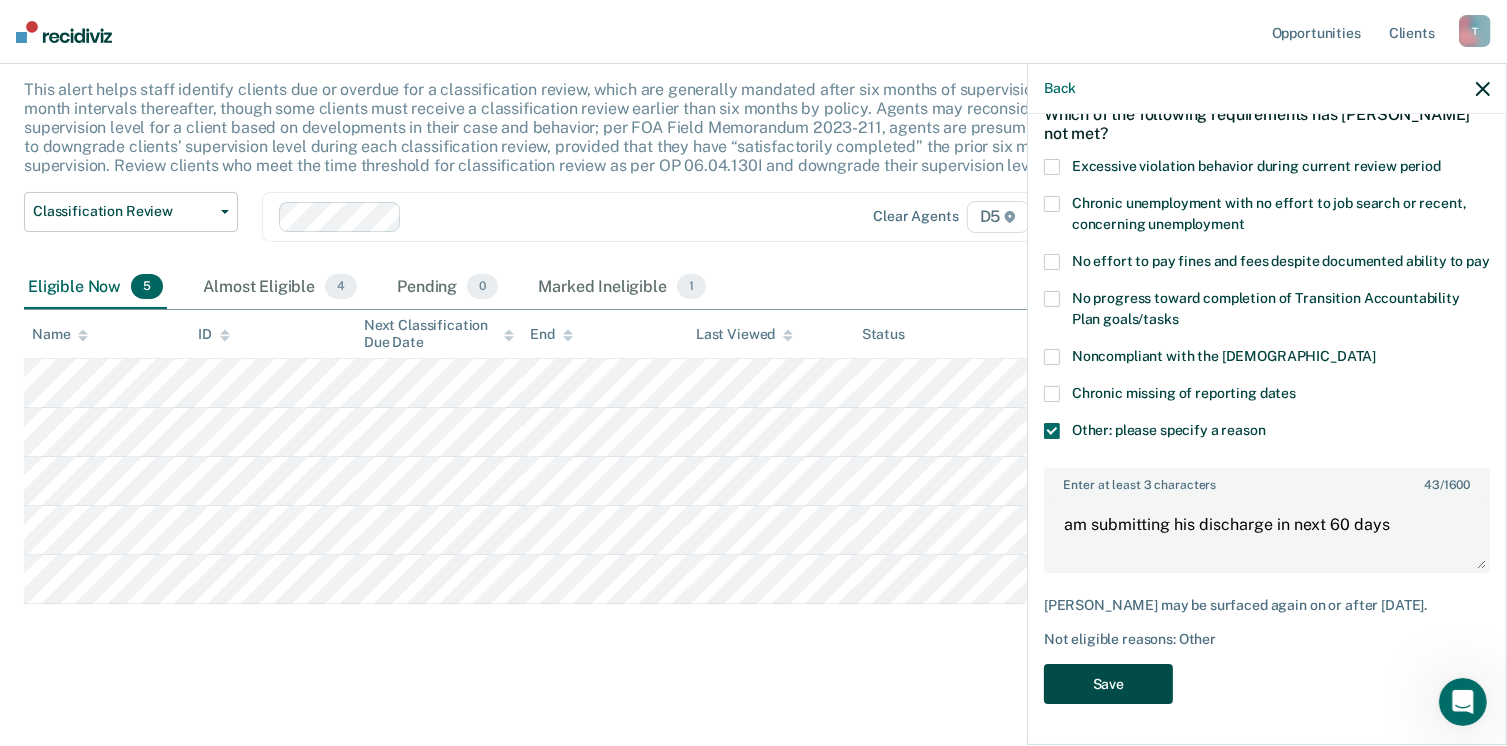 click on "Save" at bounding box center (1108, 684) 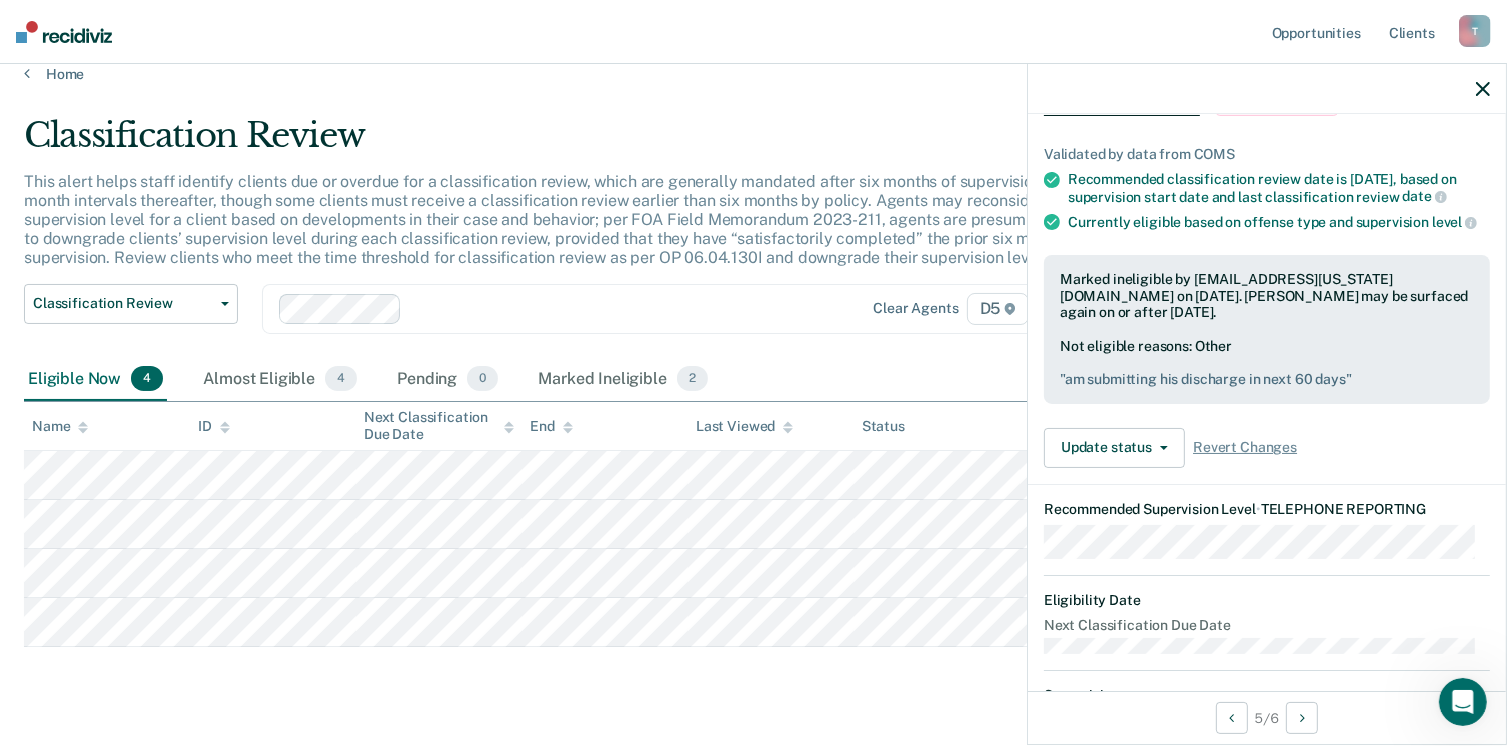 scroll, scrollTop: 0, scrollLeft: 0, axis: both 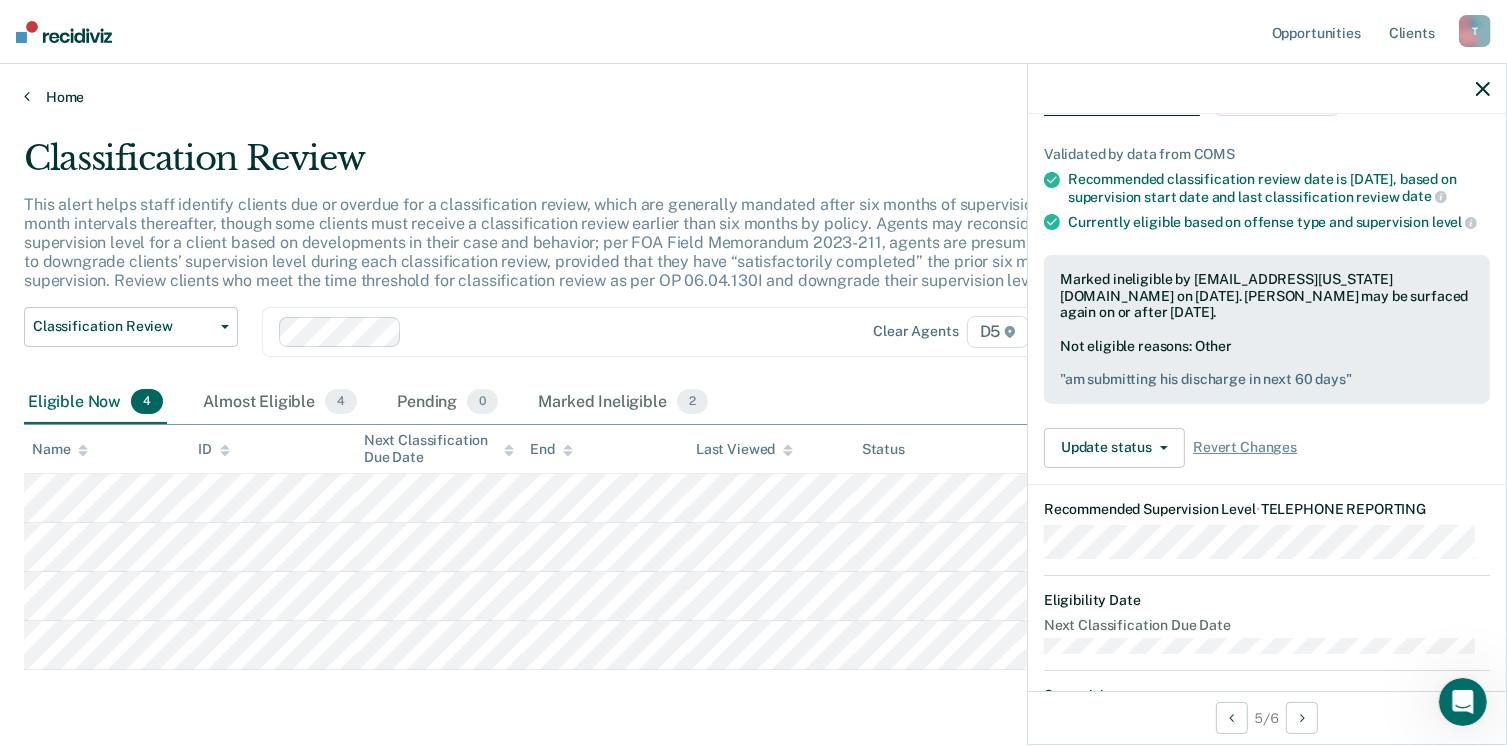 click on "Home" at bounding box center [753, 97] 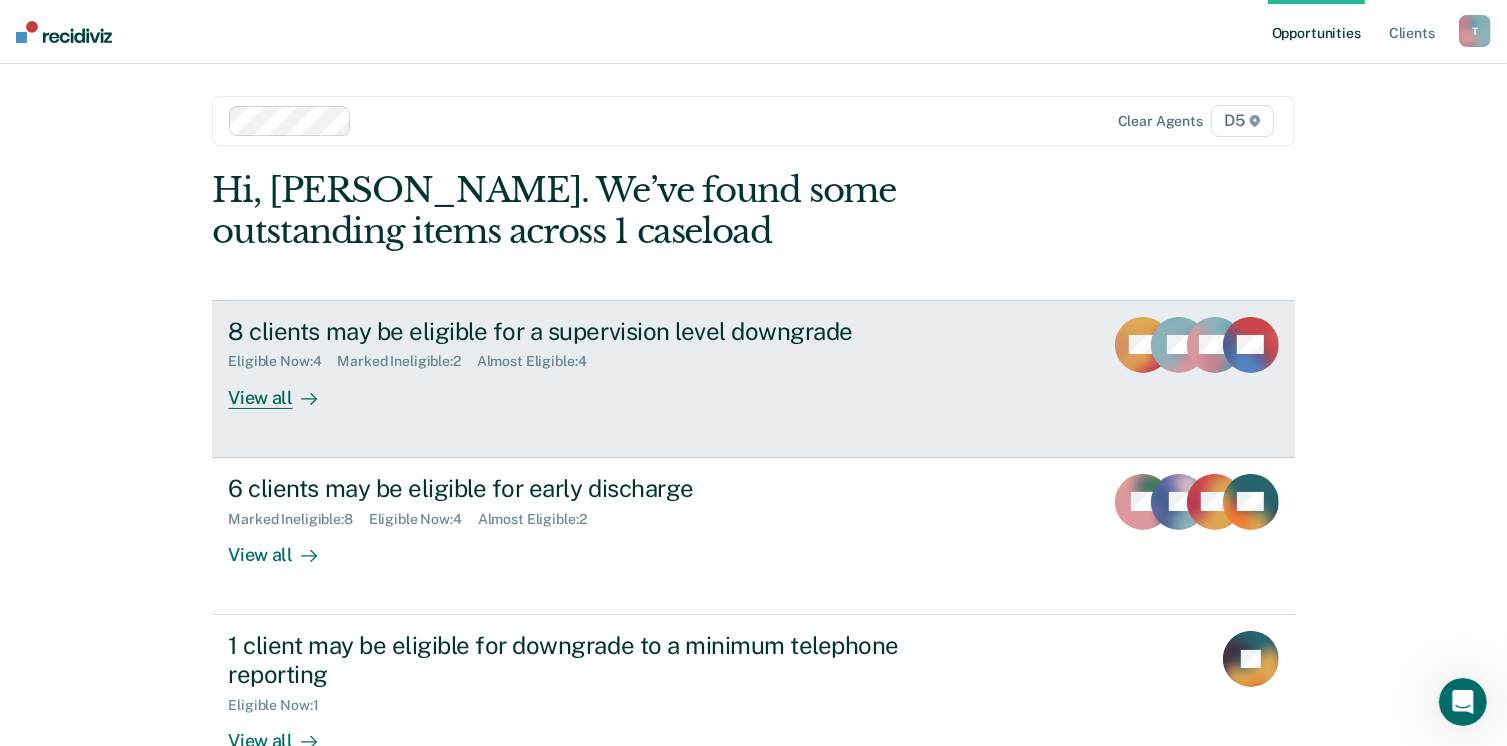 click on "Almost Eligible :  4" at bounding box center (540, 361) 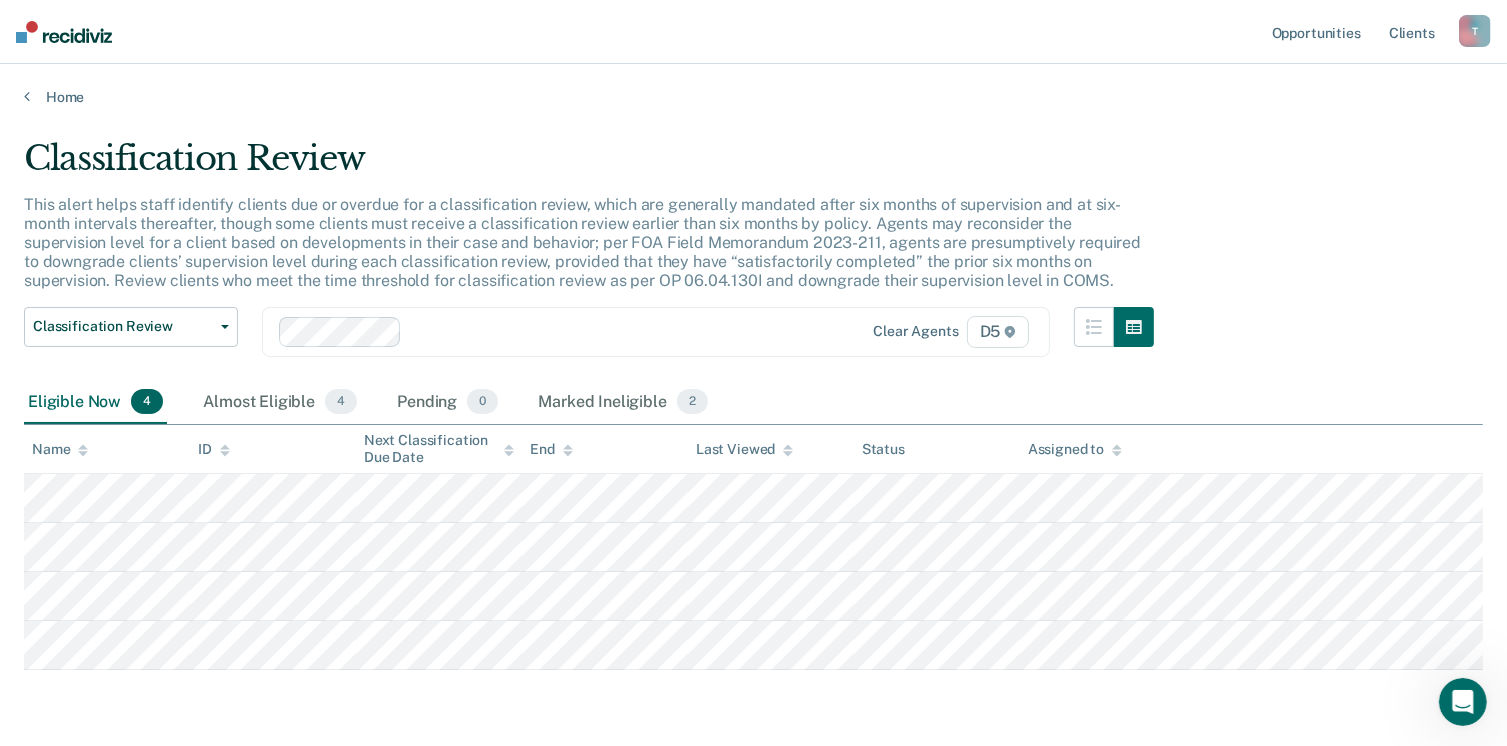 click 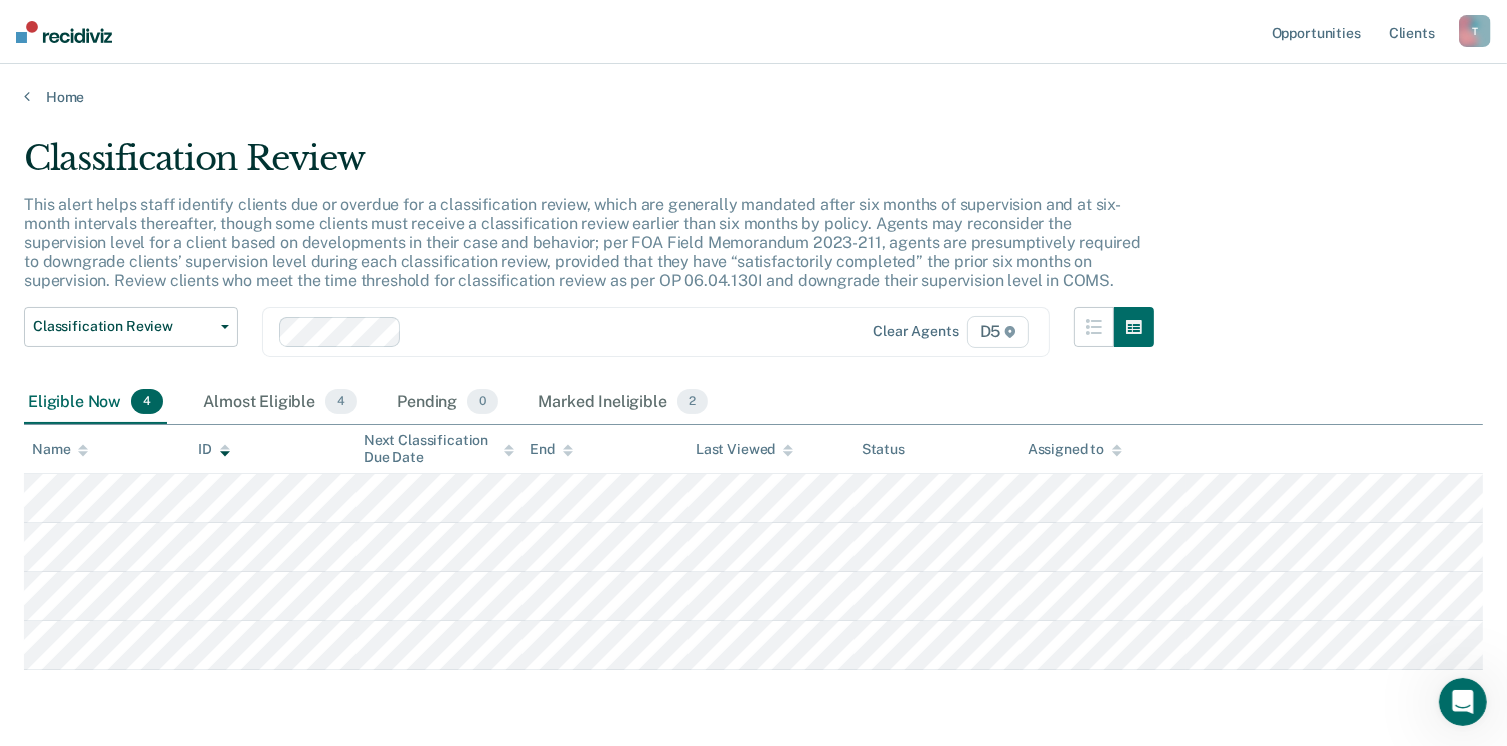 click 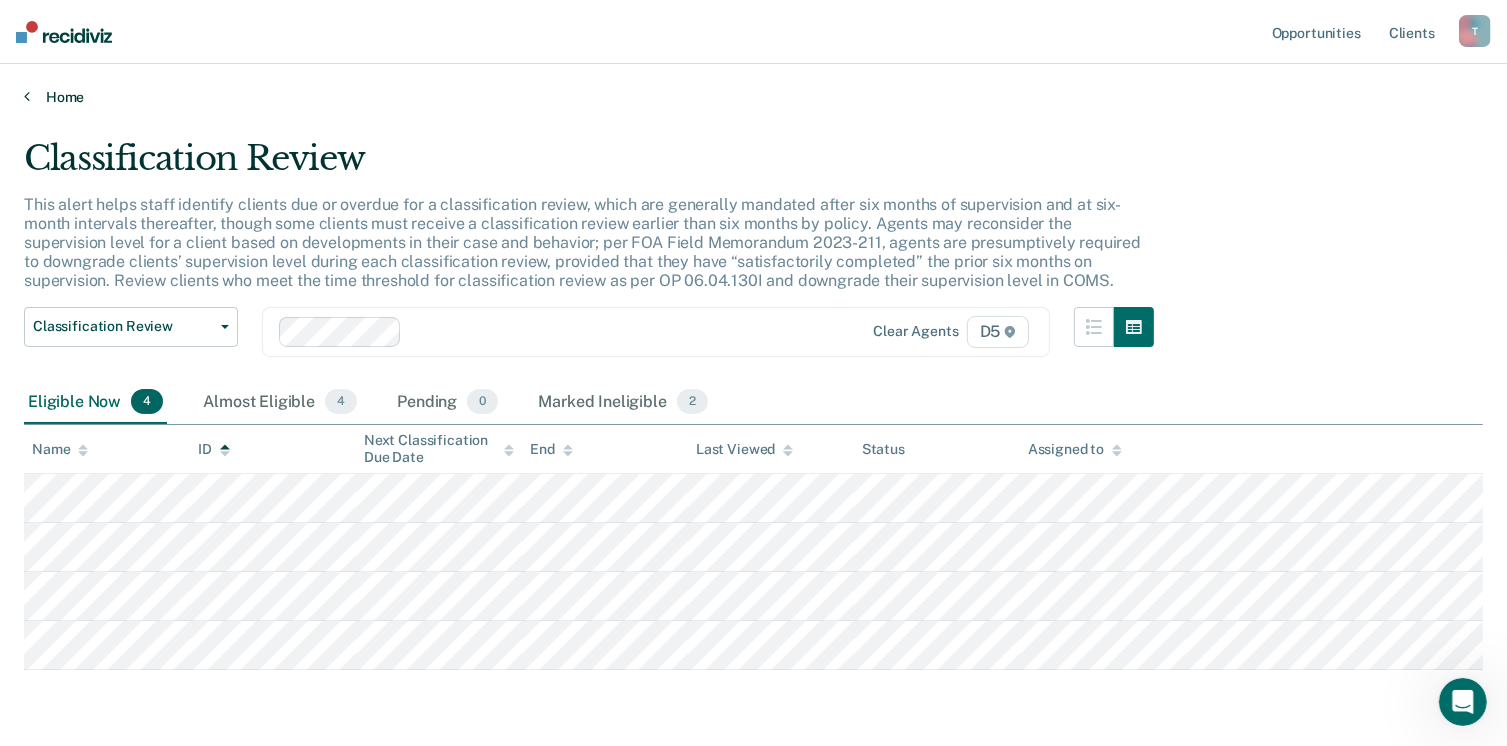 click on "Home" at bounding box center [753, 97] 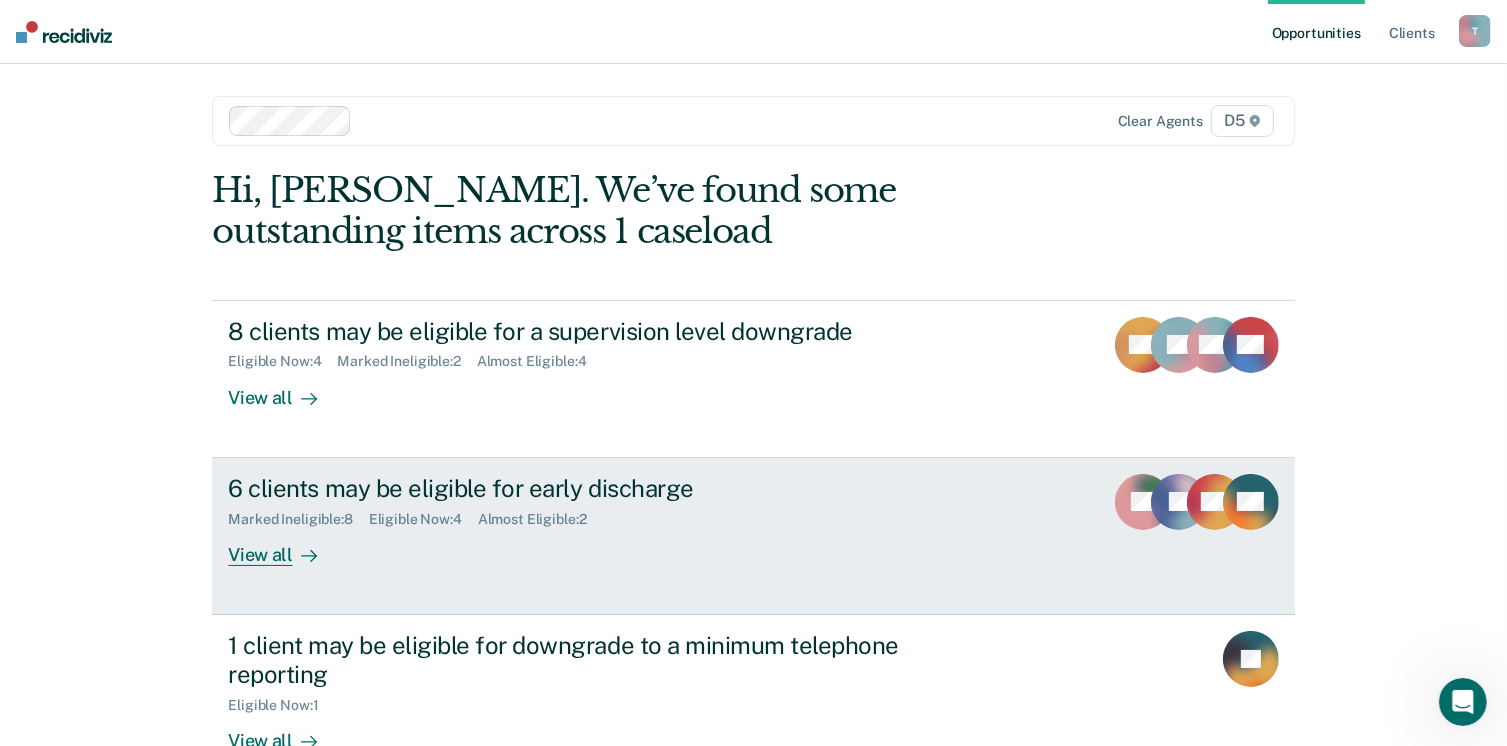 click on "6 clients may be eligible for early discharge" at bounding box center (579, 488) 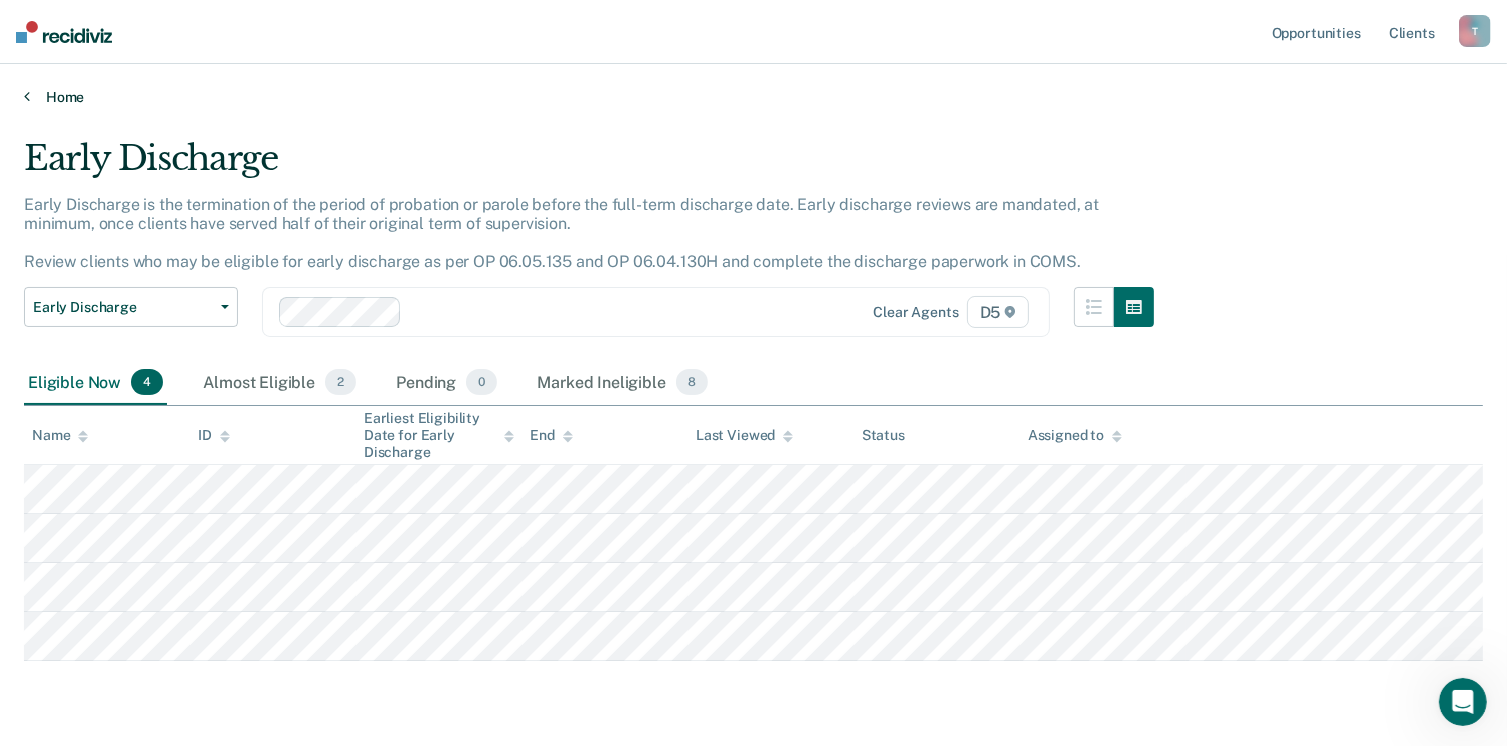 click on "Home" at bounding box center (753, 97) 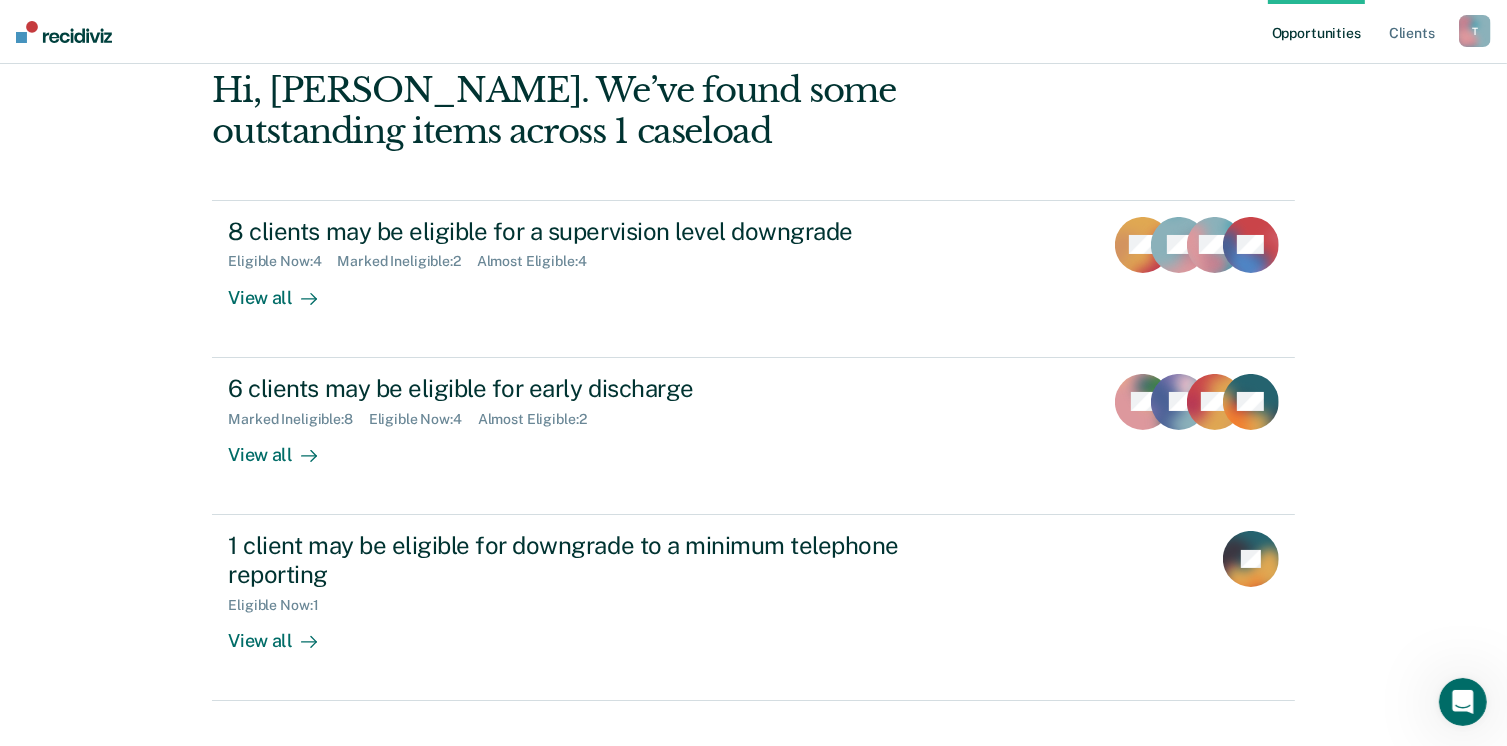 scroll, scrollTop: 133, scrollLeft: 0, axis: vertical 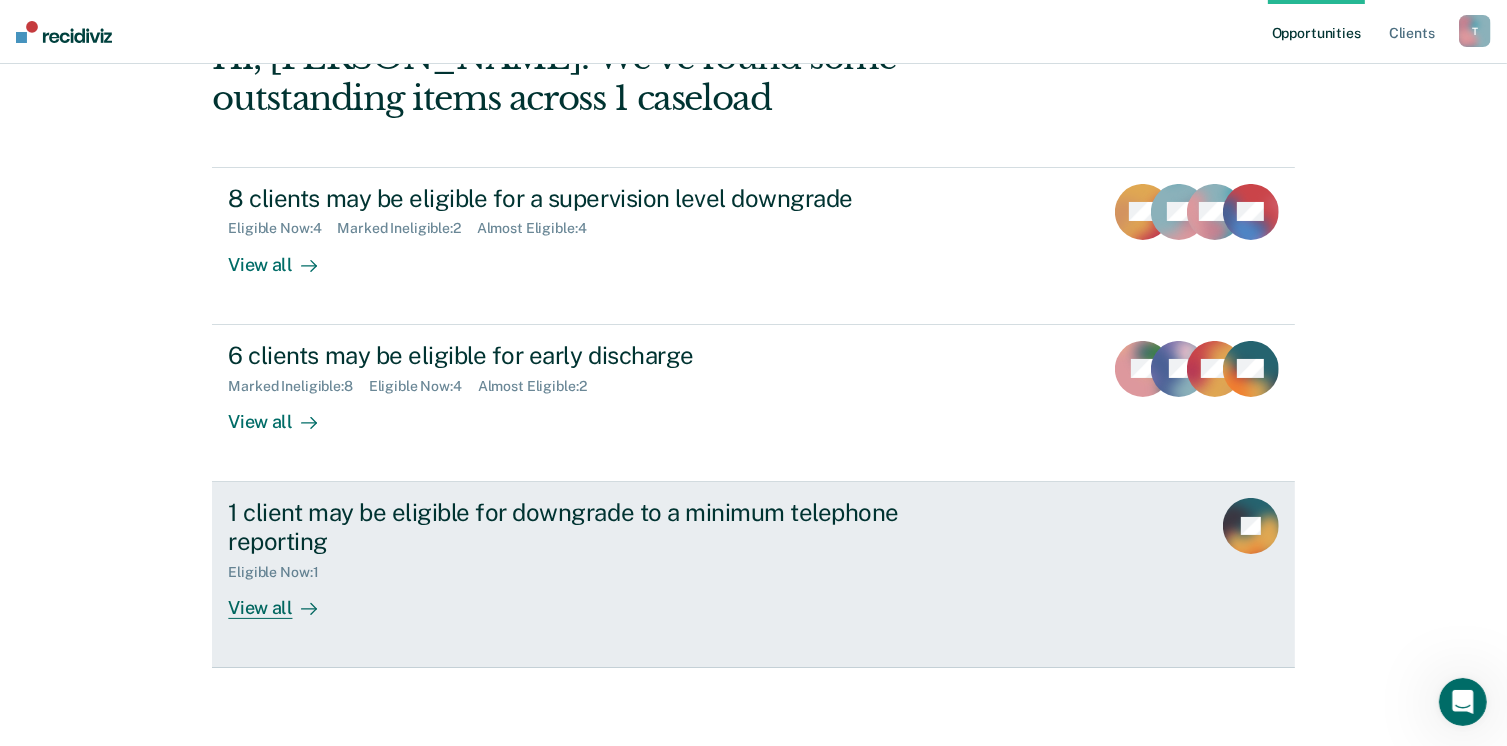 click on "1 client may be eligible for downgrade to a minimum telephone reporting" at bounding box center (579, 527) 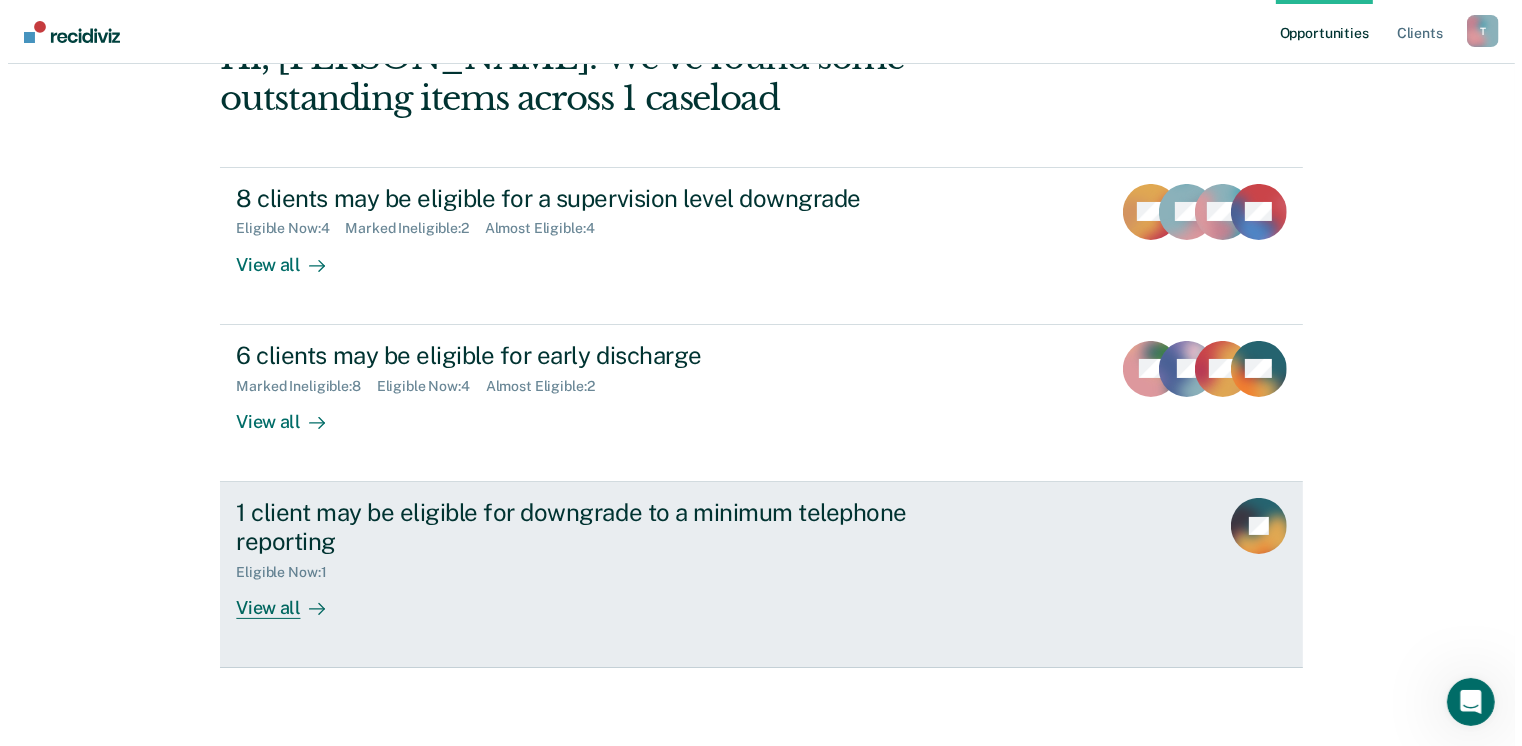 scroll, scrollTop: 0, scrollLeft: 0, axis: both 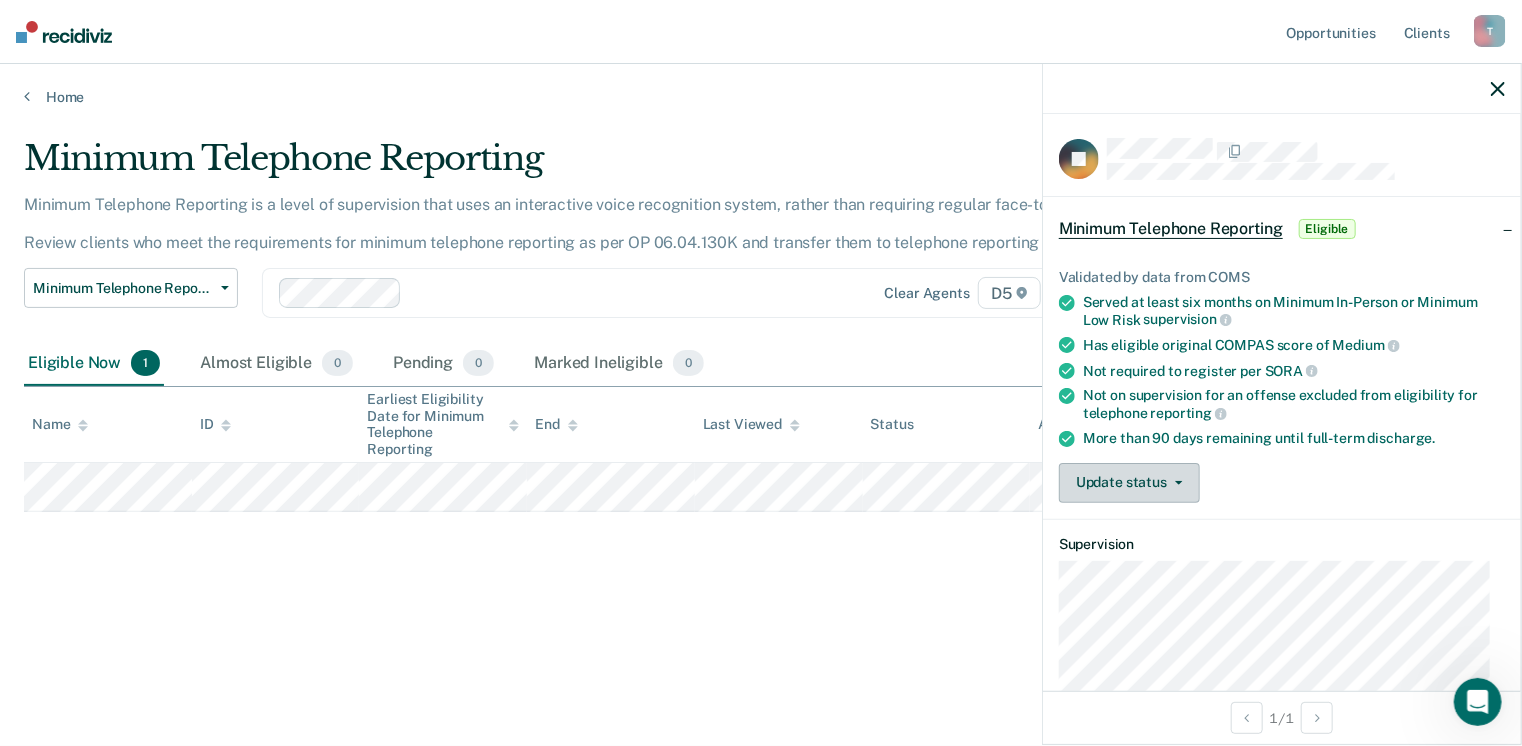 click on "Update status" at bounding box center [1129, 483] 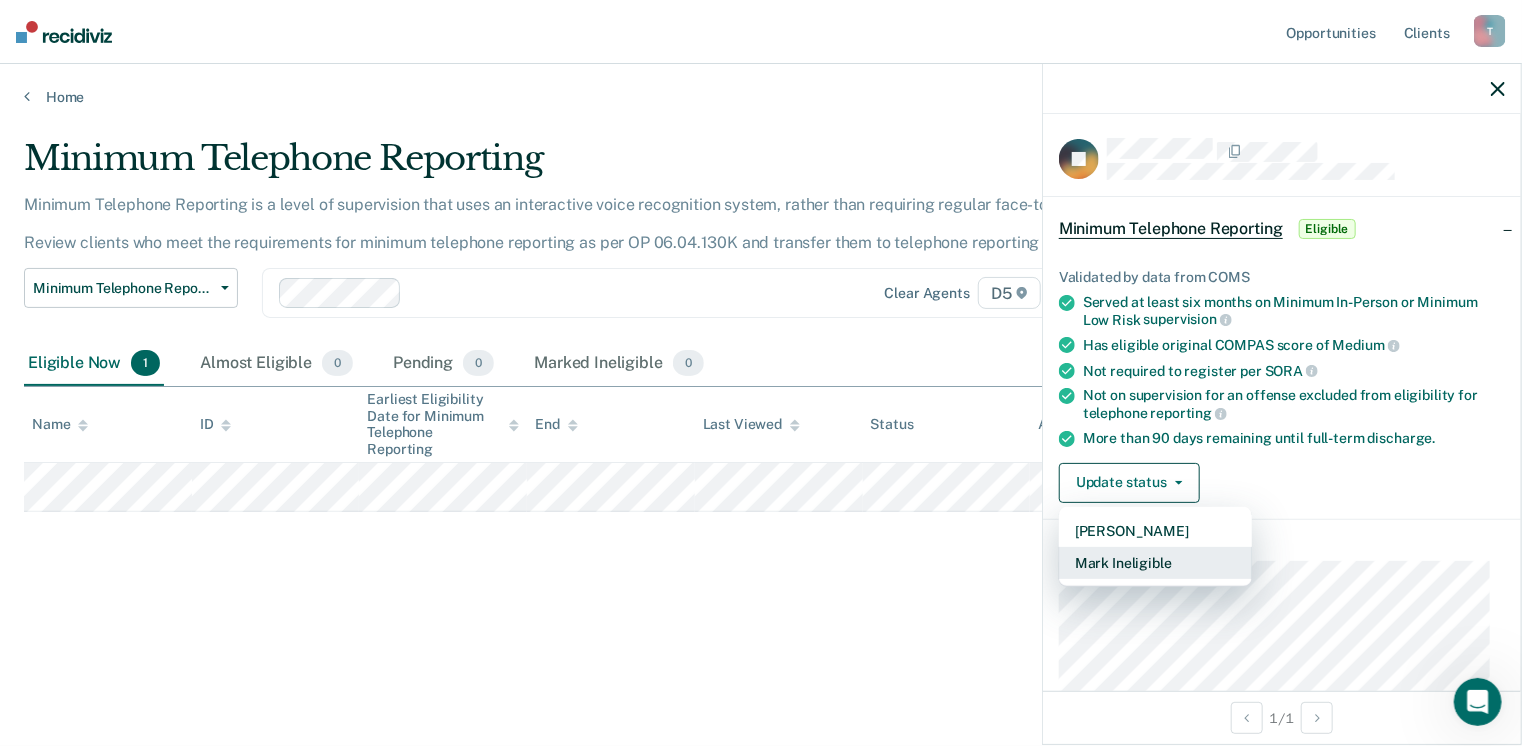 click on "Mark Ineligible" at bounding box center [1155, 563] 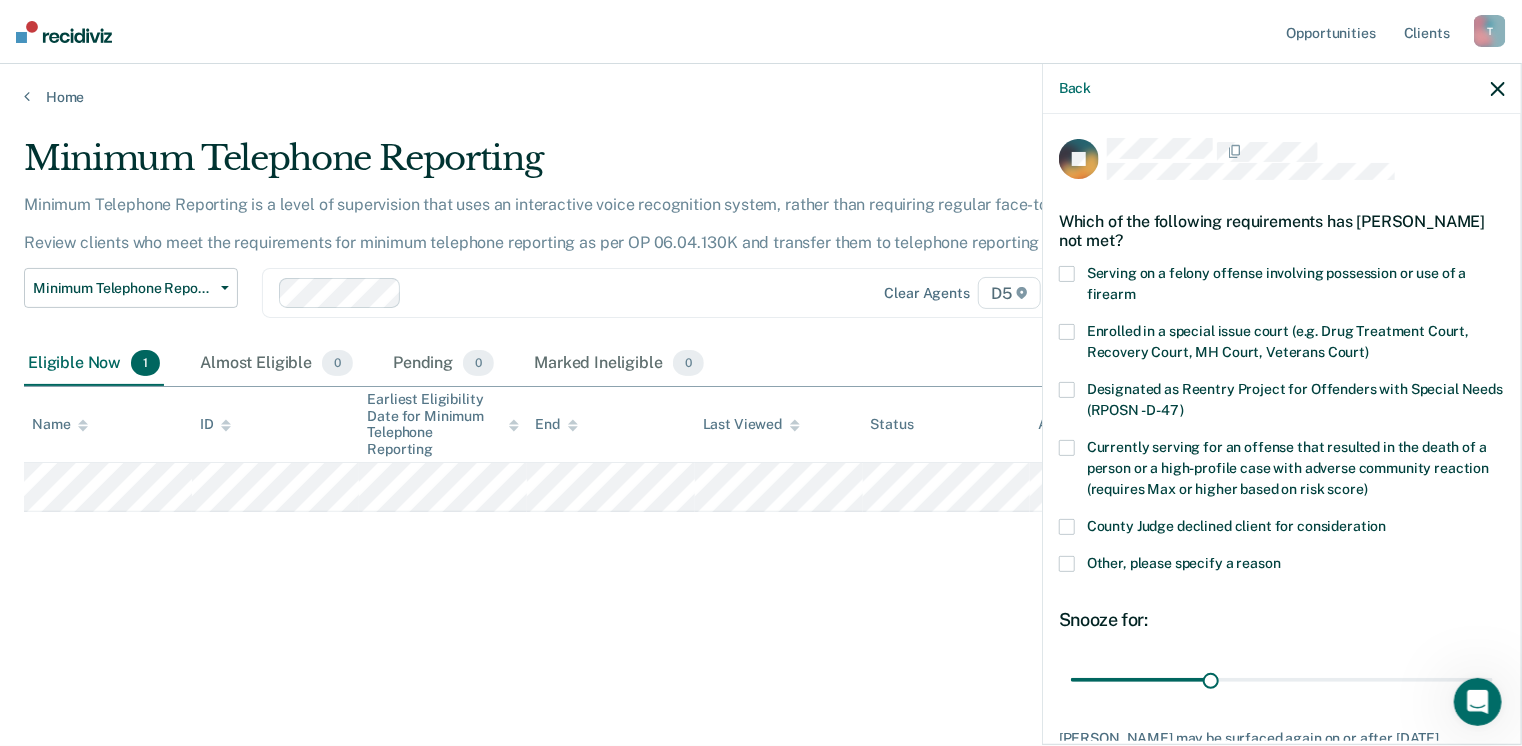 click on "County Judge declined client for consideration" at bounding box center [1282, 537] 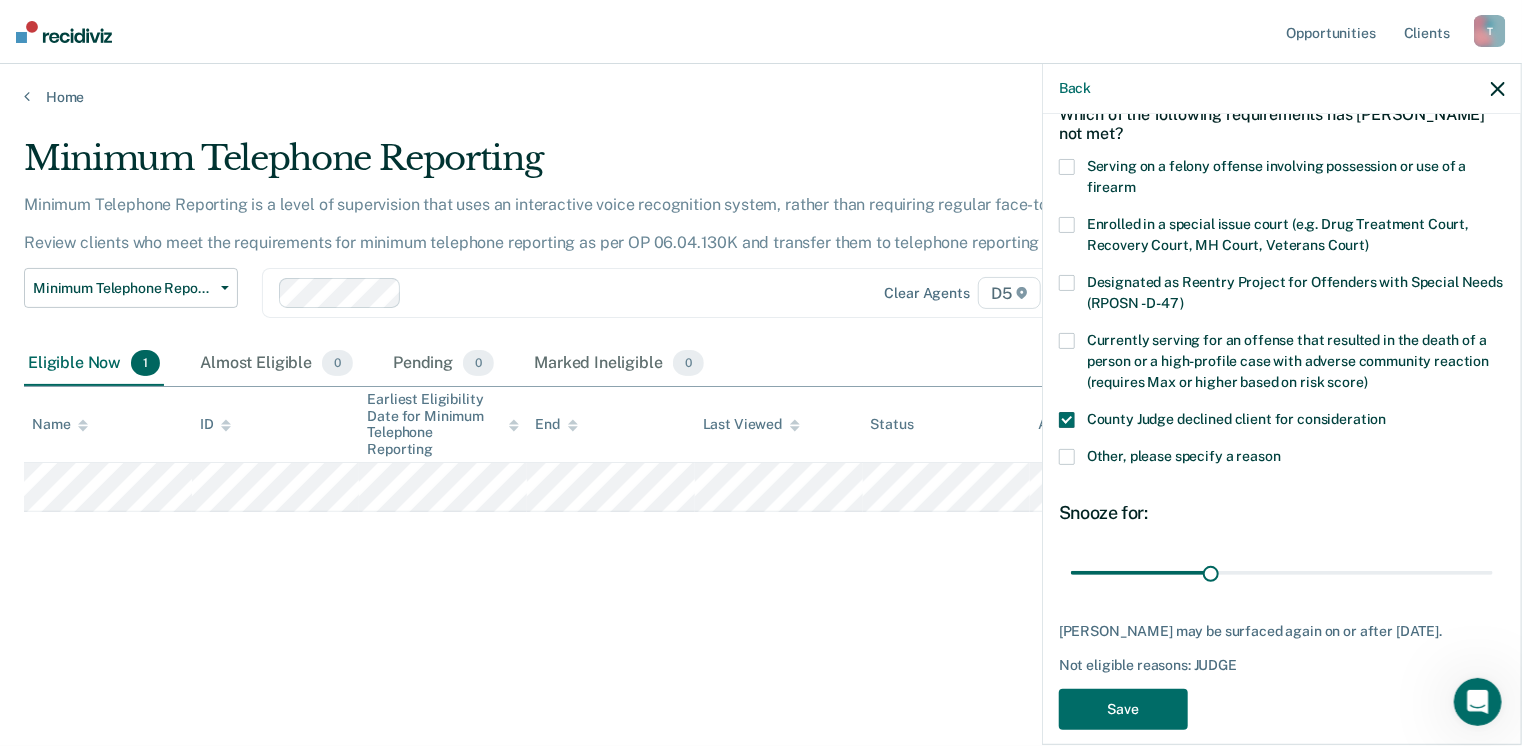 scroll, scrollTop: 129, scrollLeft: 0, axis: vertical 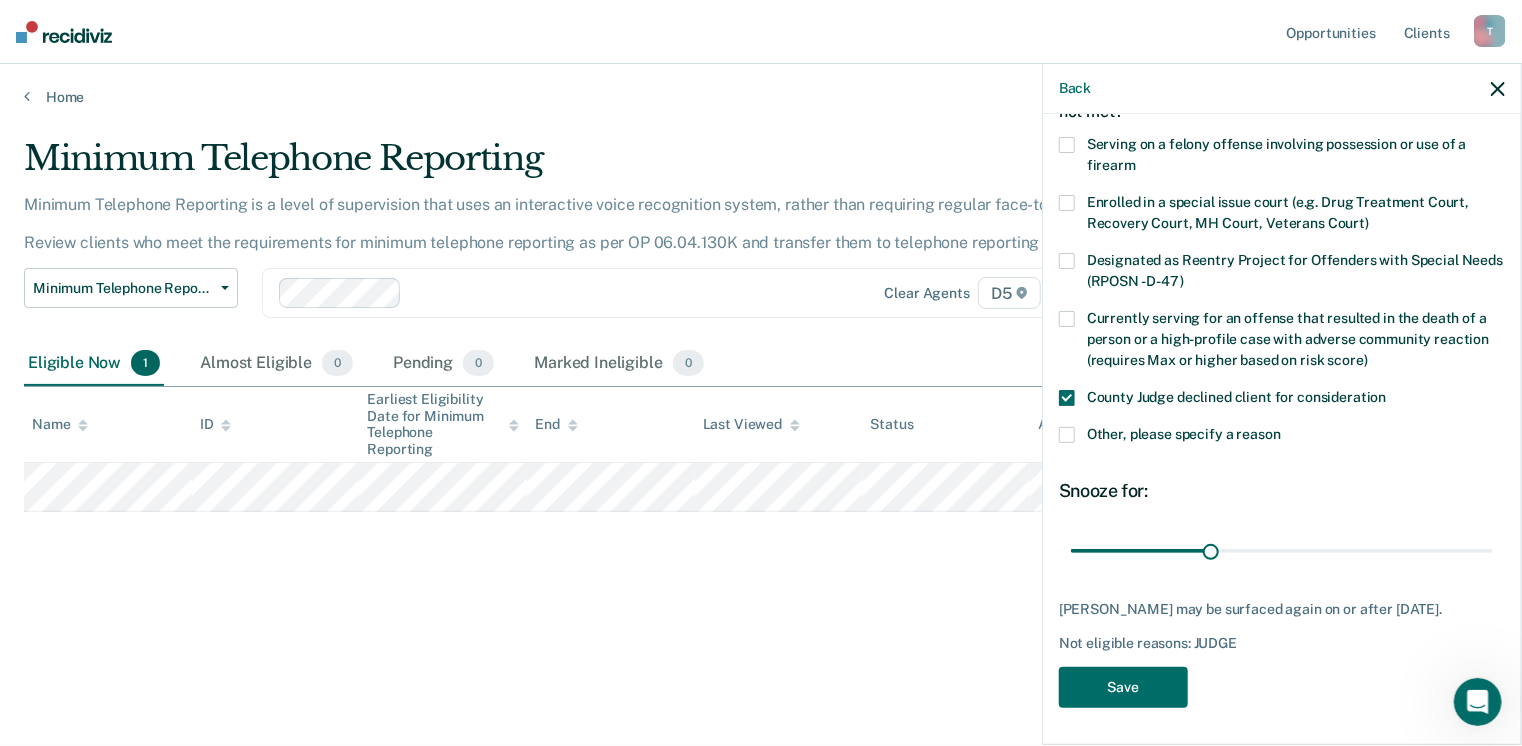 click at bounding box center (1067, 435) 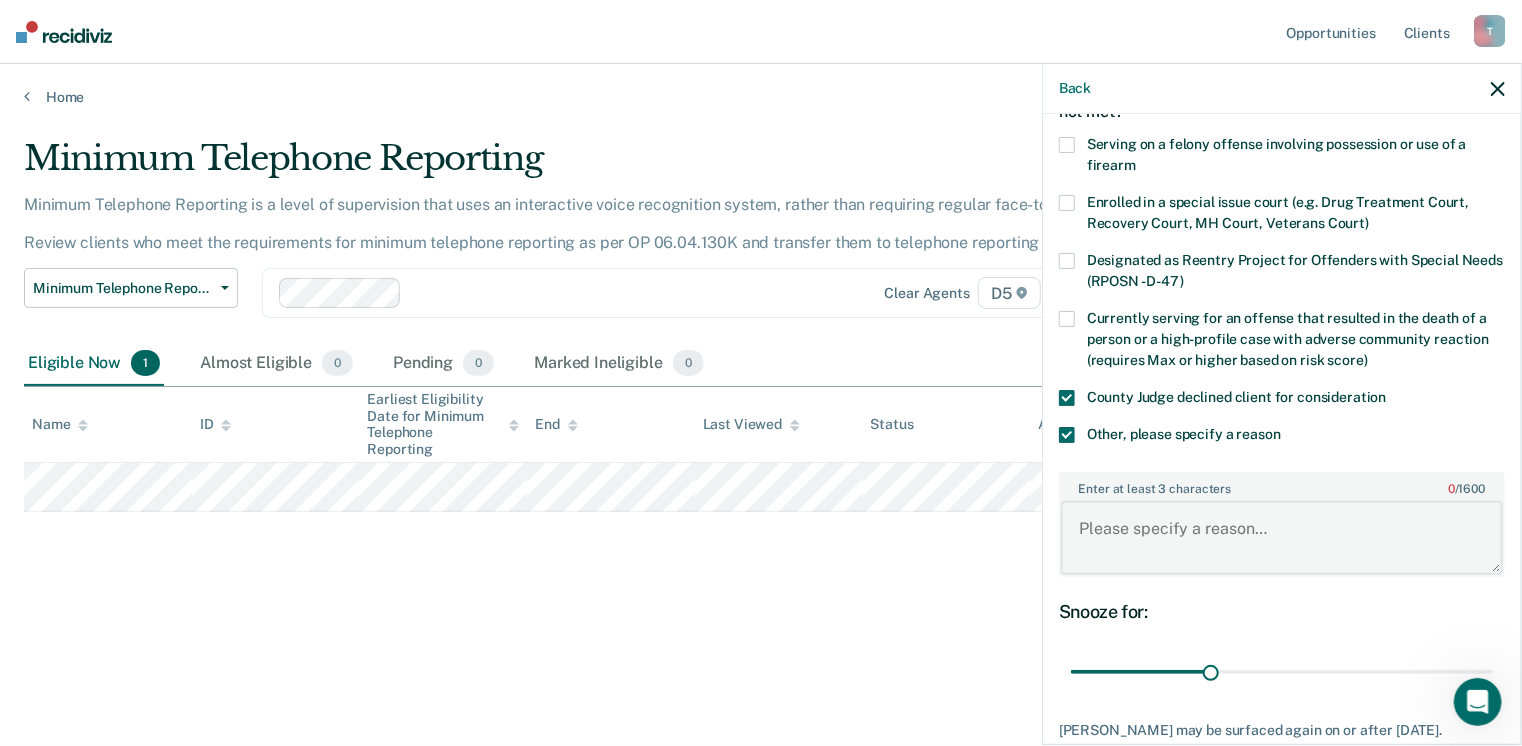 click on "Enter at least 3 characters 0  /  1600" at bounding box center [1282, 538] 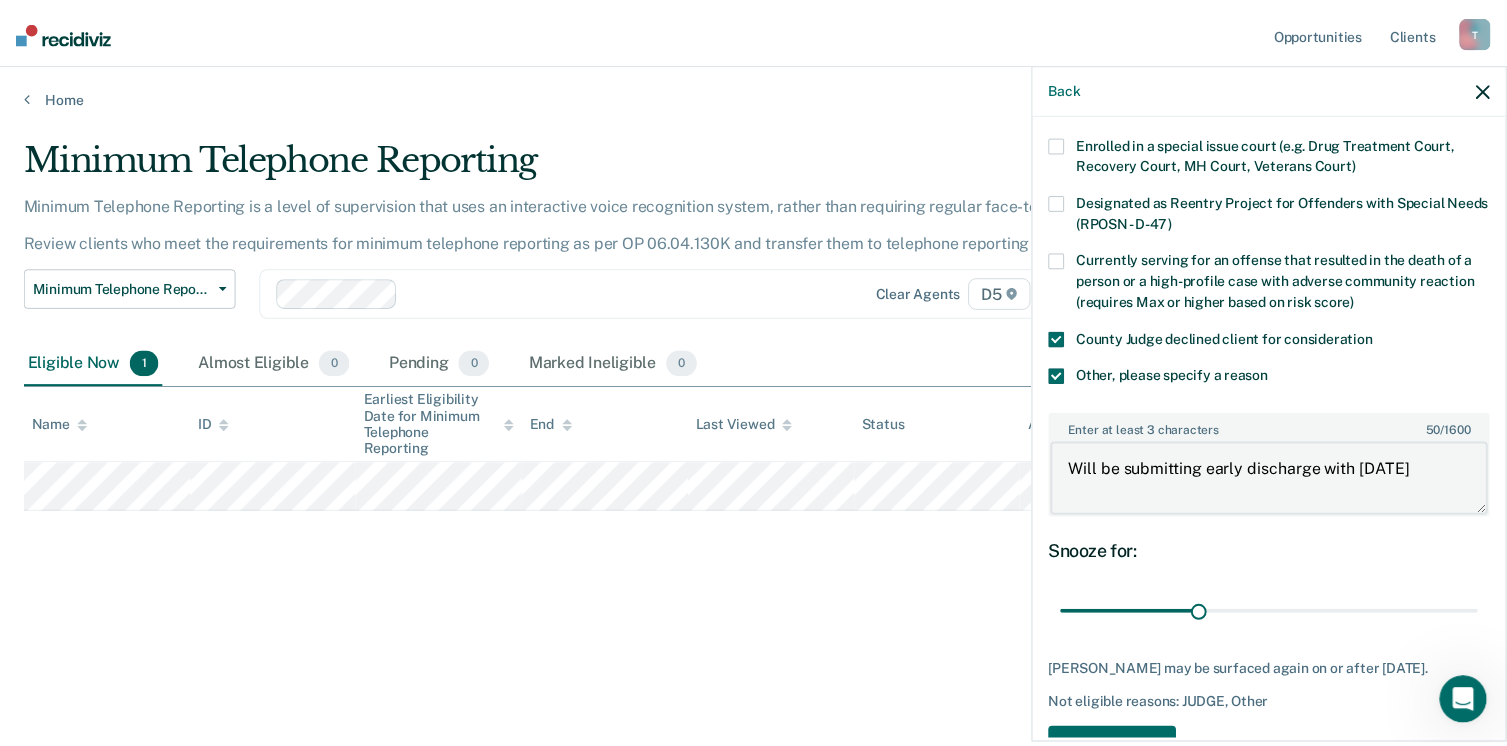 scroll, scrollTop: 248, scrollLeft: 0, axis: vertical 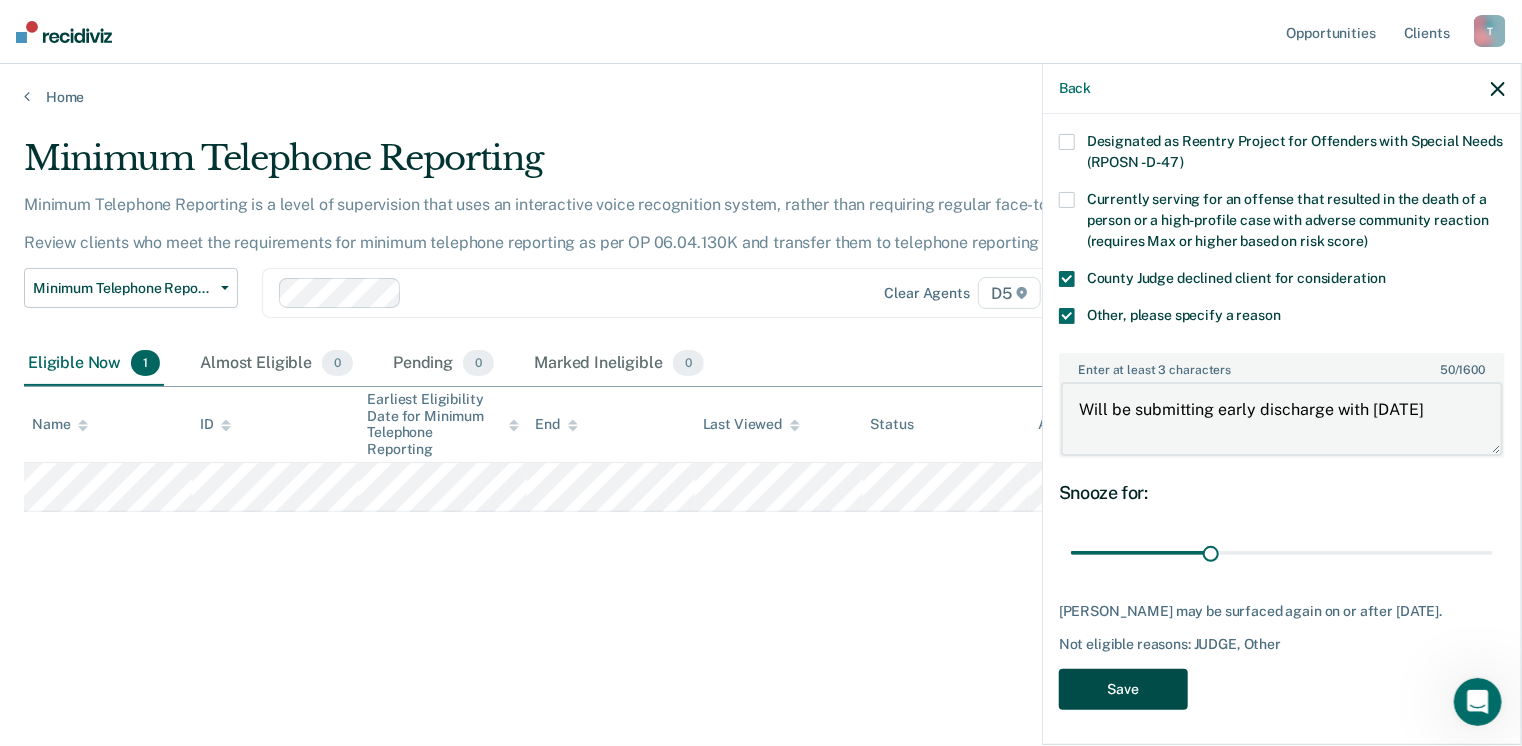 type on "Will be submitting early discharge with [DATE]" 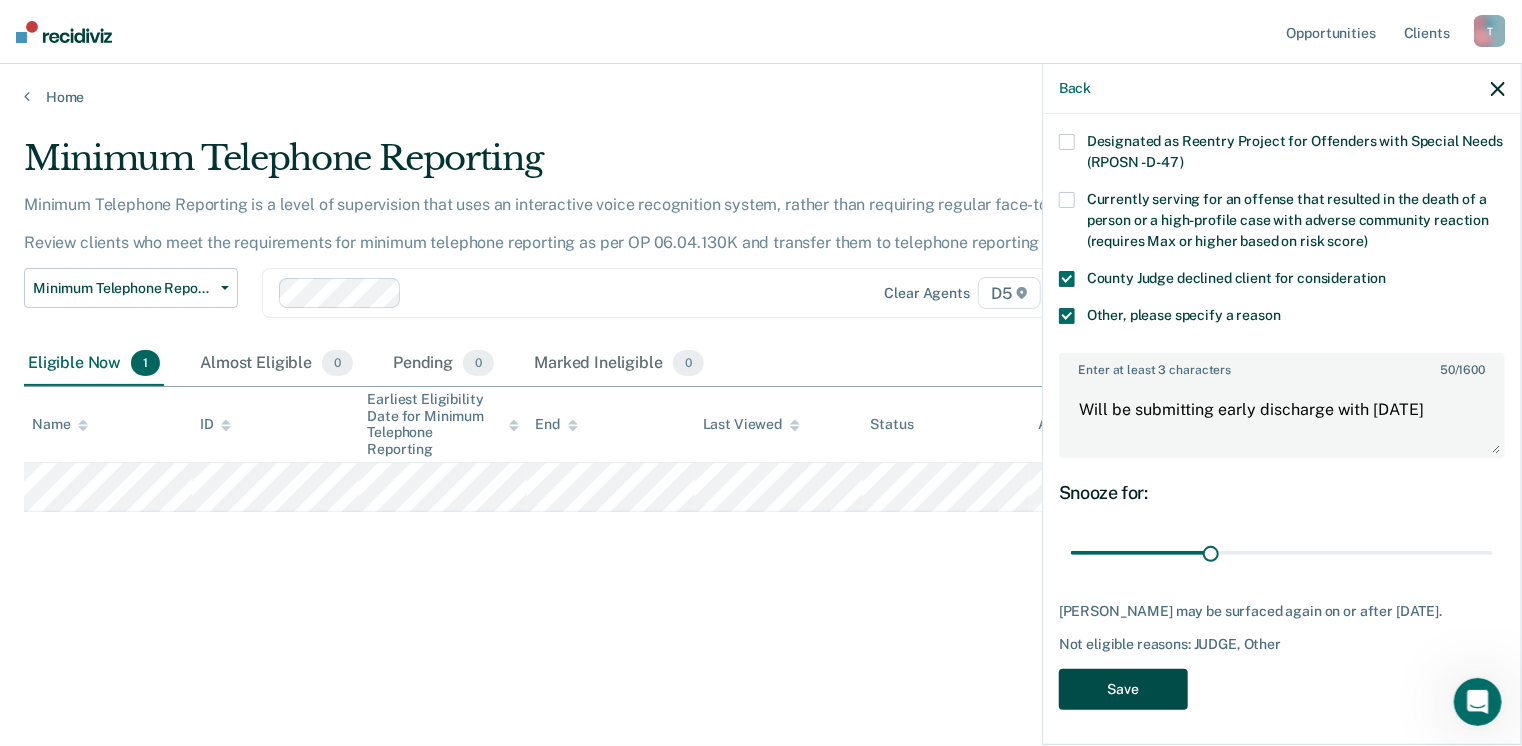 click on "Save" at bounding box center [1123, 689] 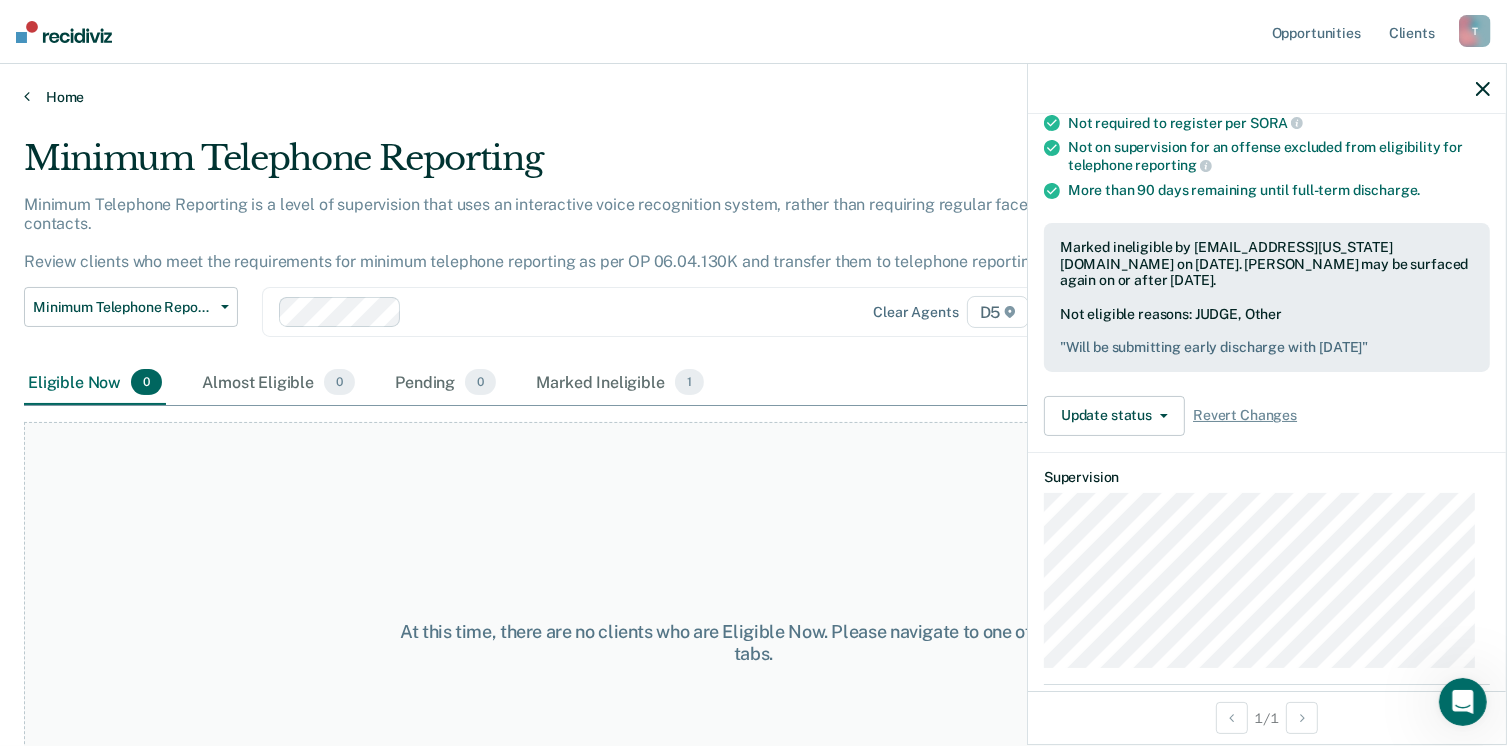 click on "Home" at bounding box center [753, 97] 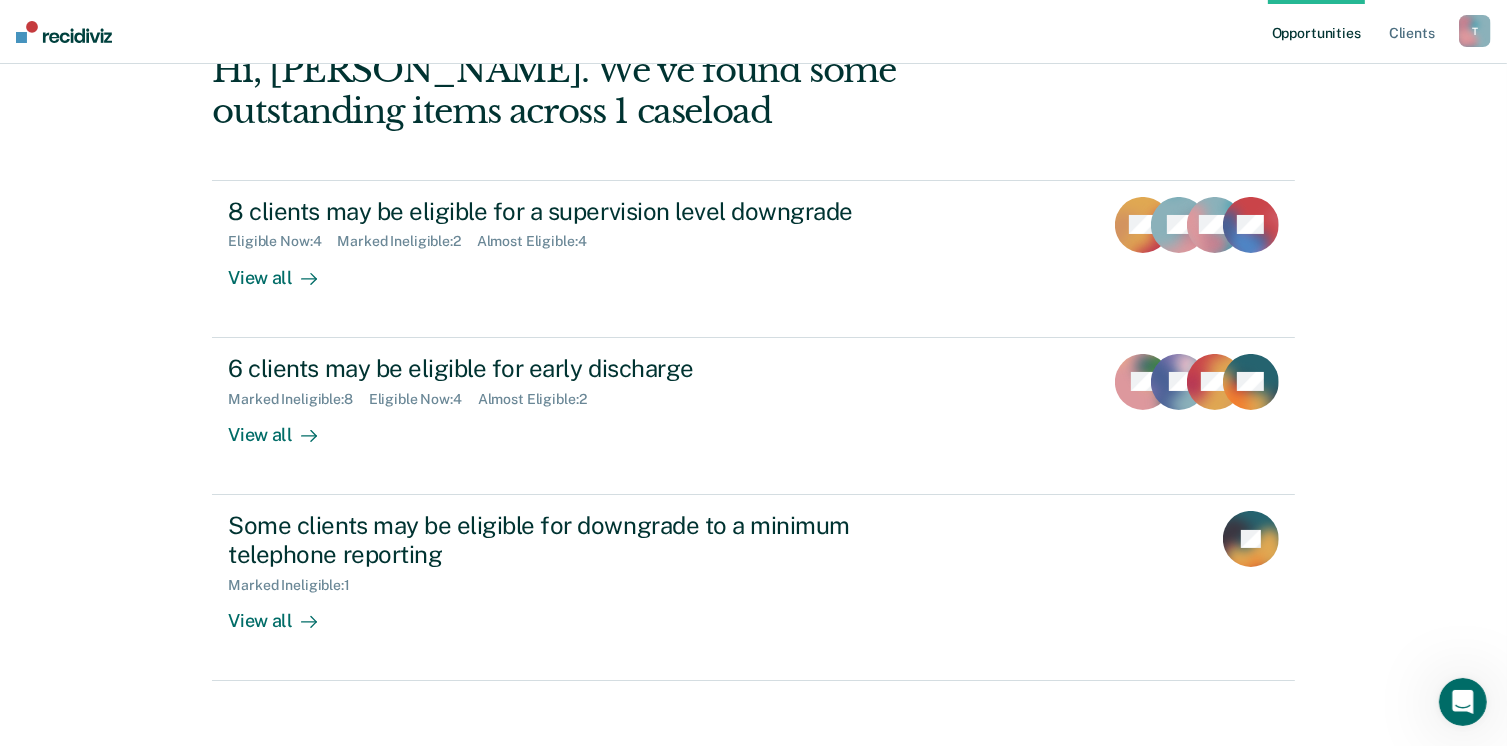 scroll, scrollTop: 133, scrollLeft: 0, axis: vertical 